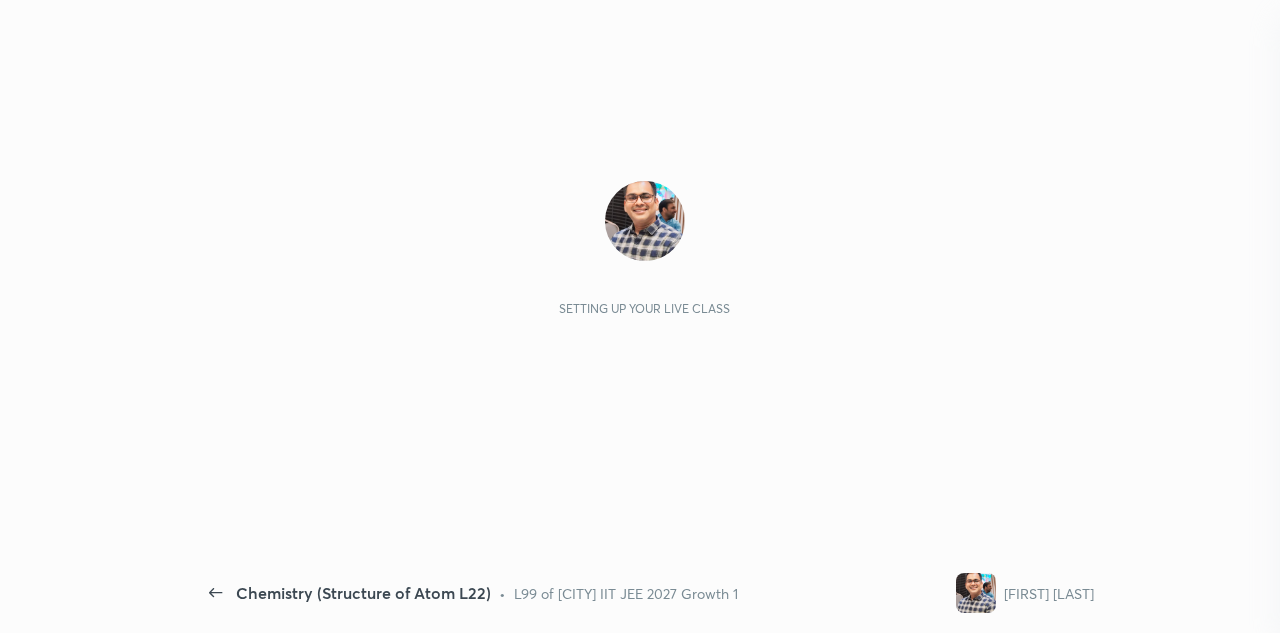 scroll, scrollTop: 0, scrollLeft: 0, axis: both 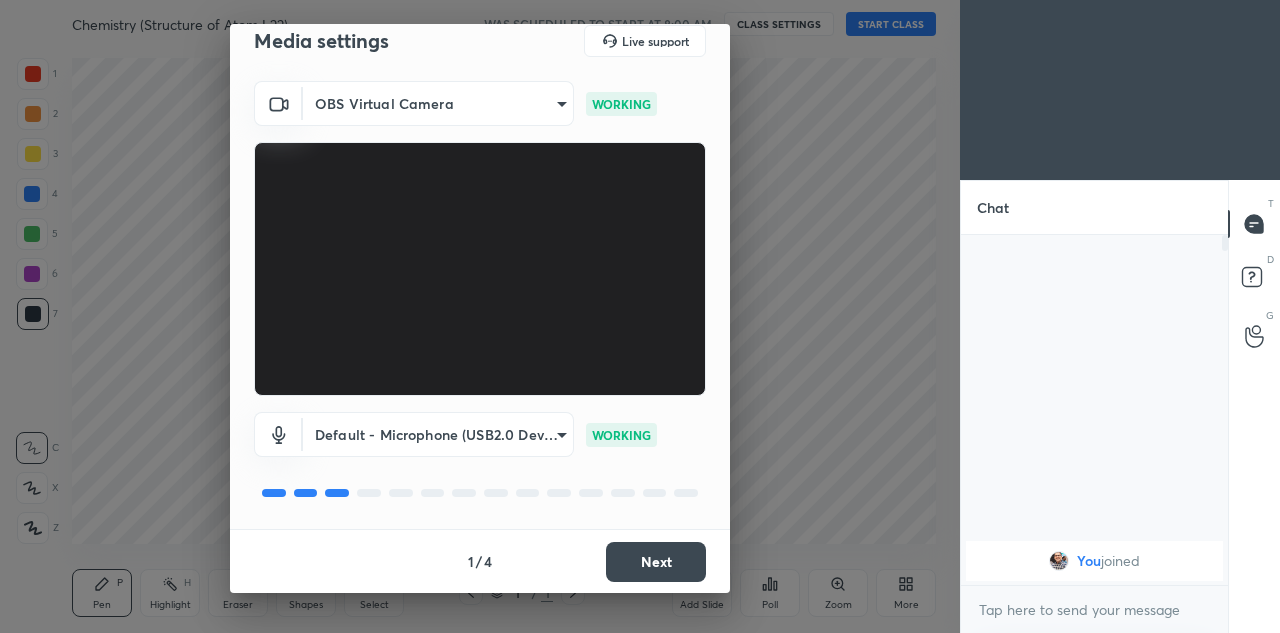 click on "Next" at bounding box center (656, 562) 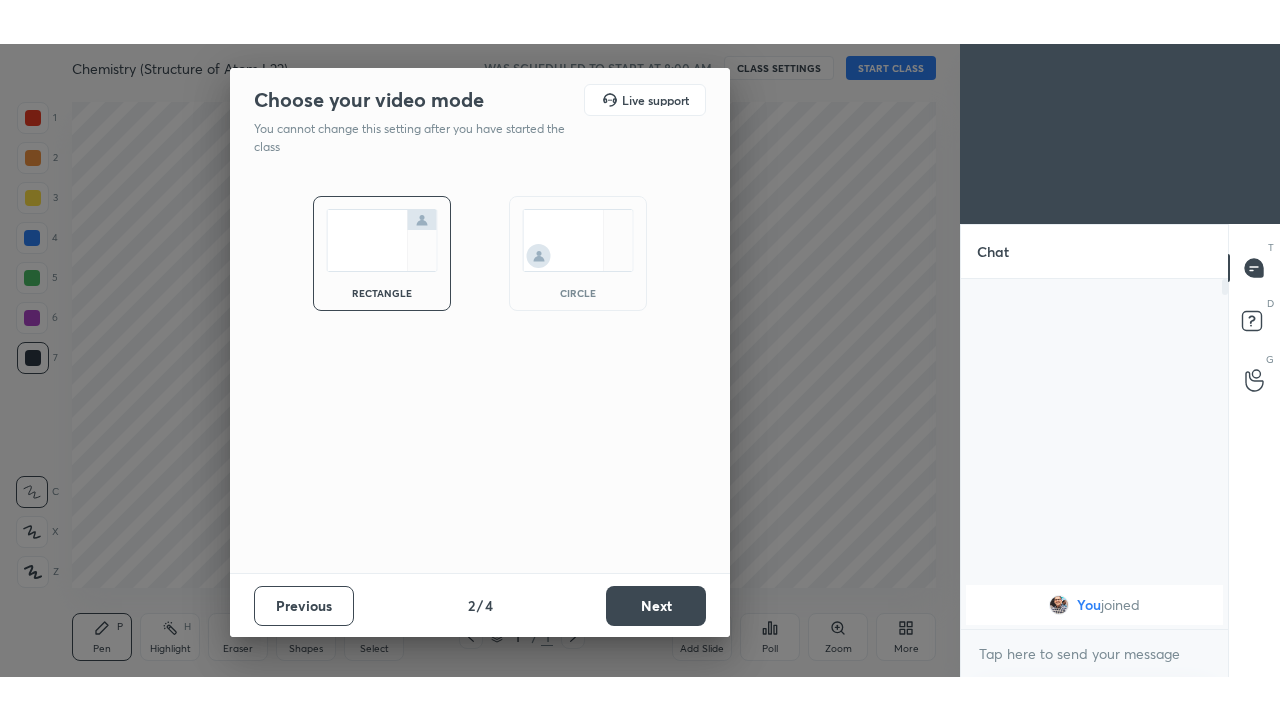 scroll, scrollTop: 0, scrollLeft: 0, axis: both 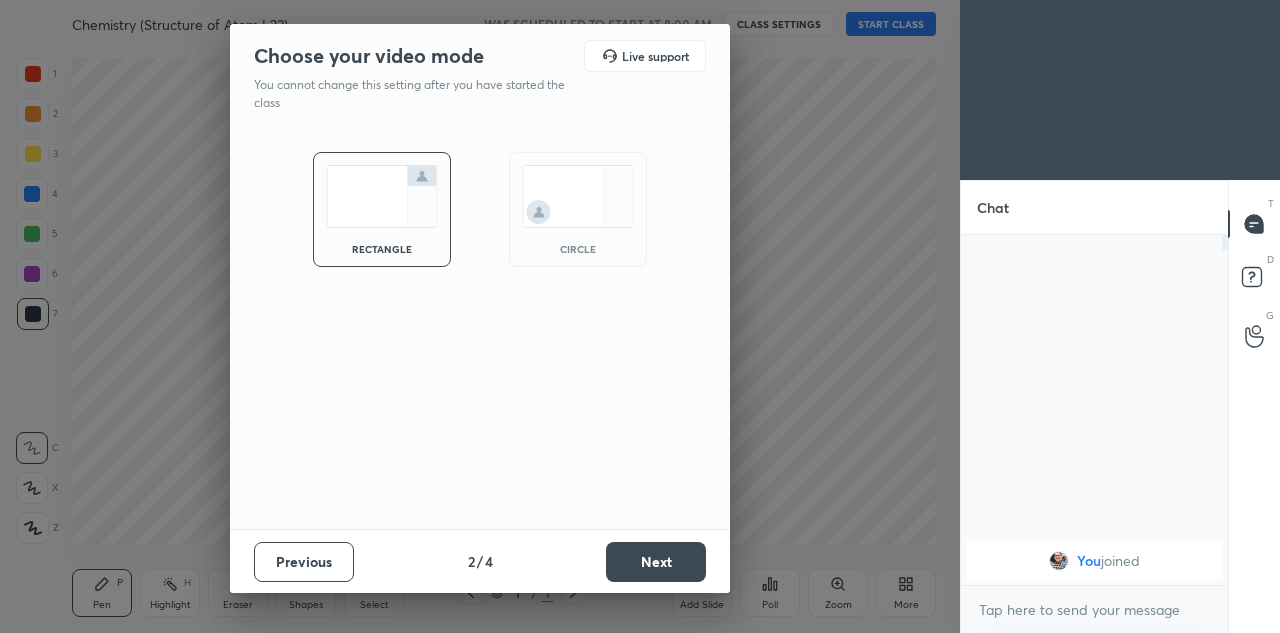 click on "Next" at bounding box center (656, 562) 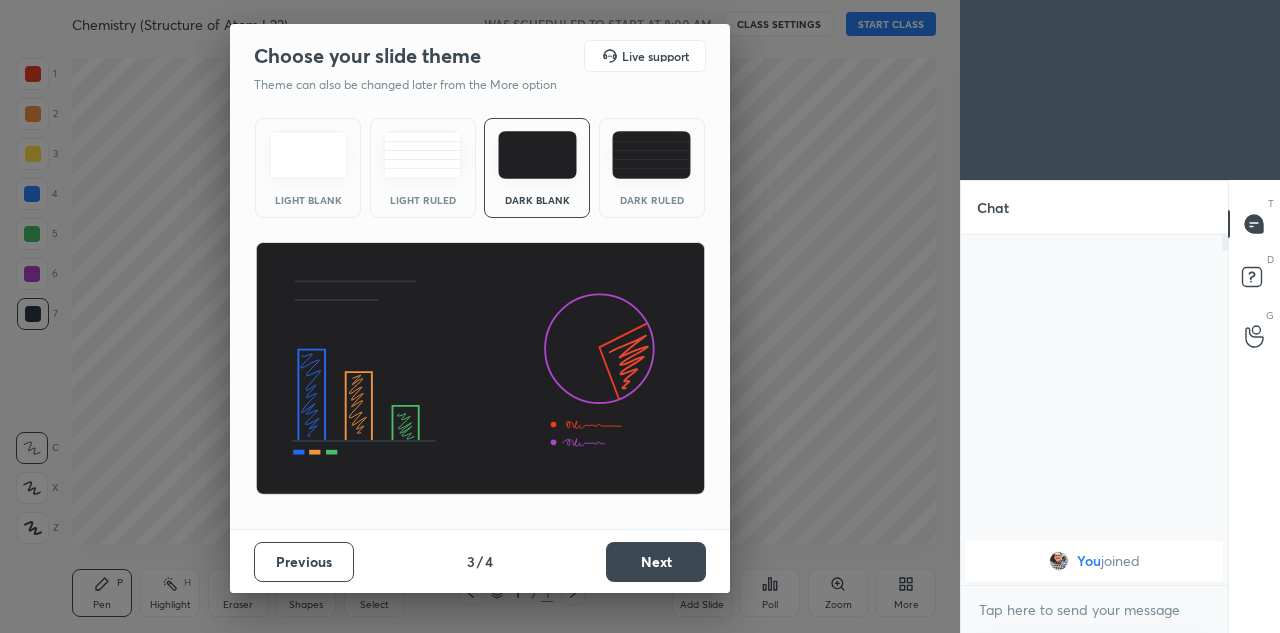 click on "Next" at bounding box center (656, 562) 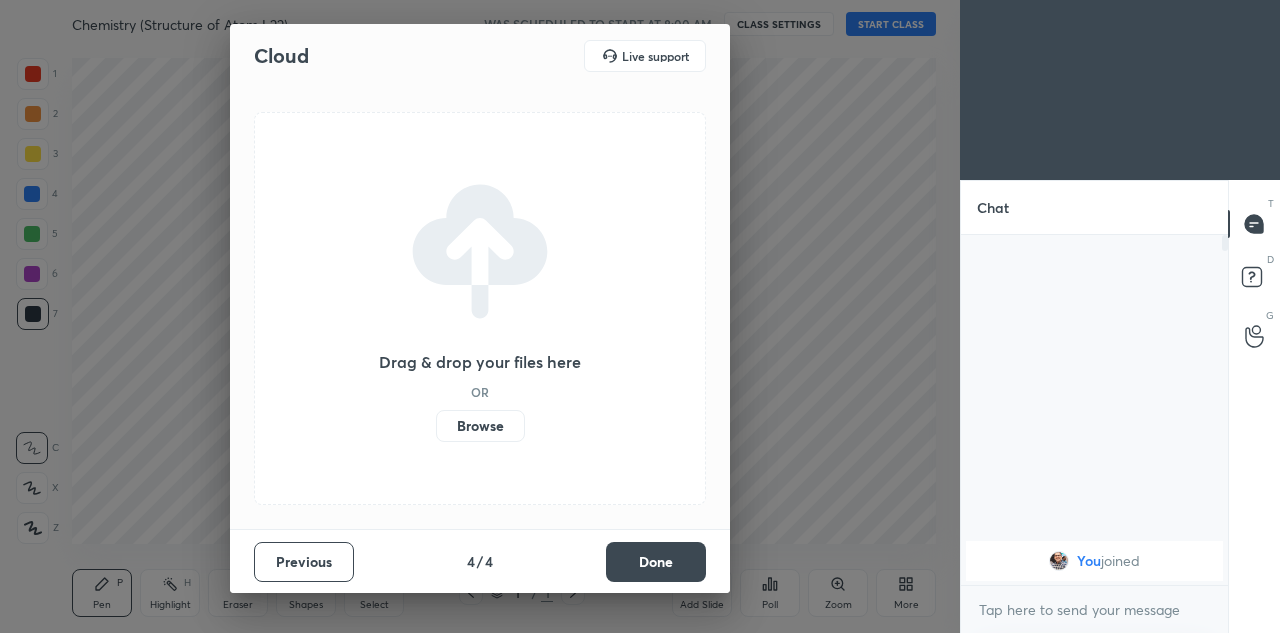 click on "Done" at bounding box center (656, 562) 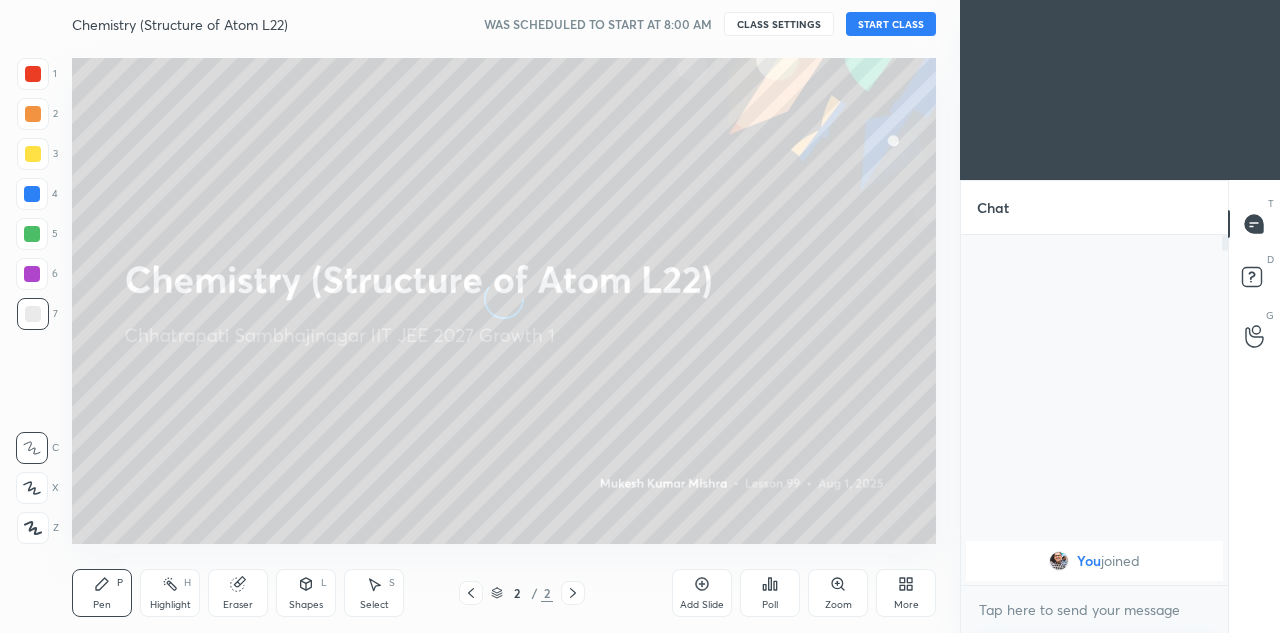 click on "More" at bounding box center [906, 593] 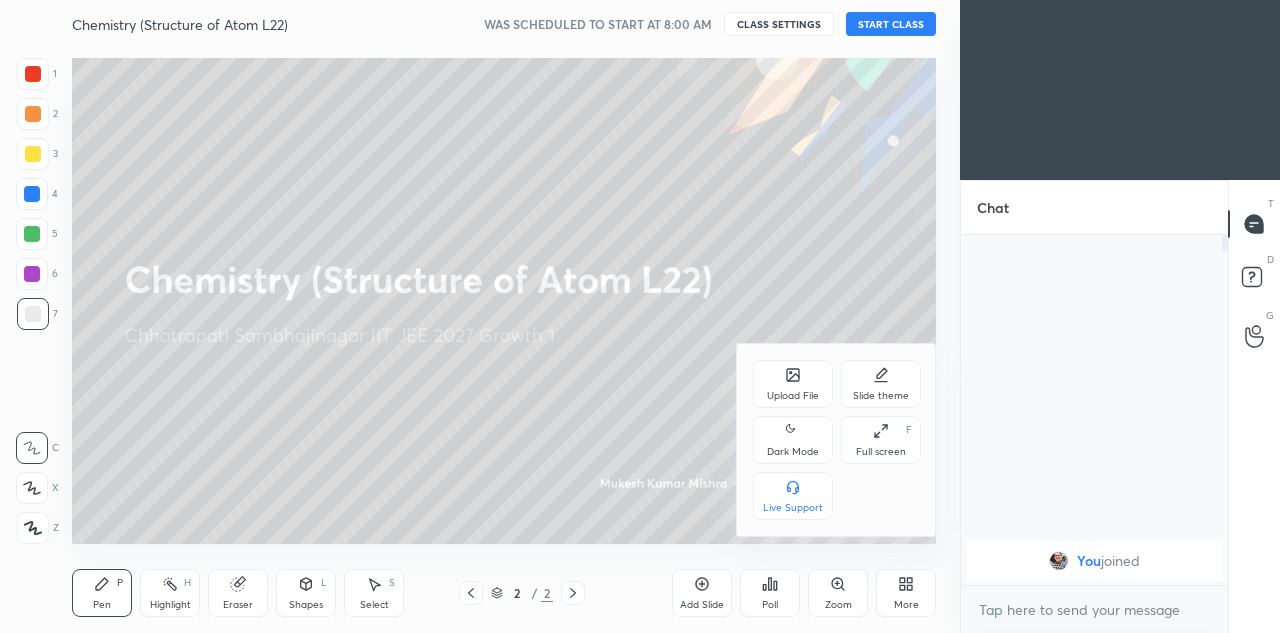 click on "Dark Mode" at bounding box center [793, 440] 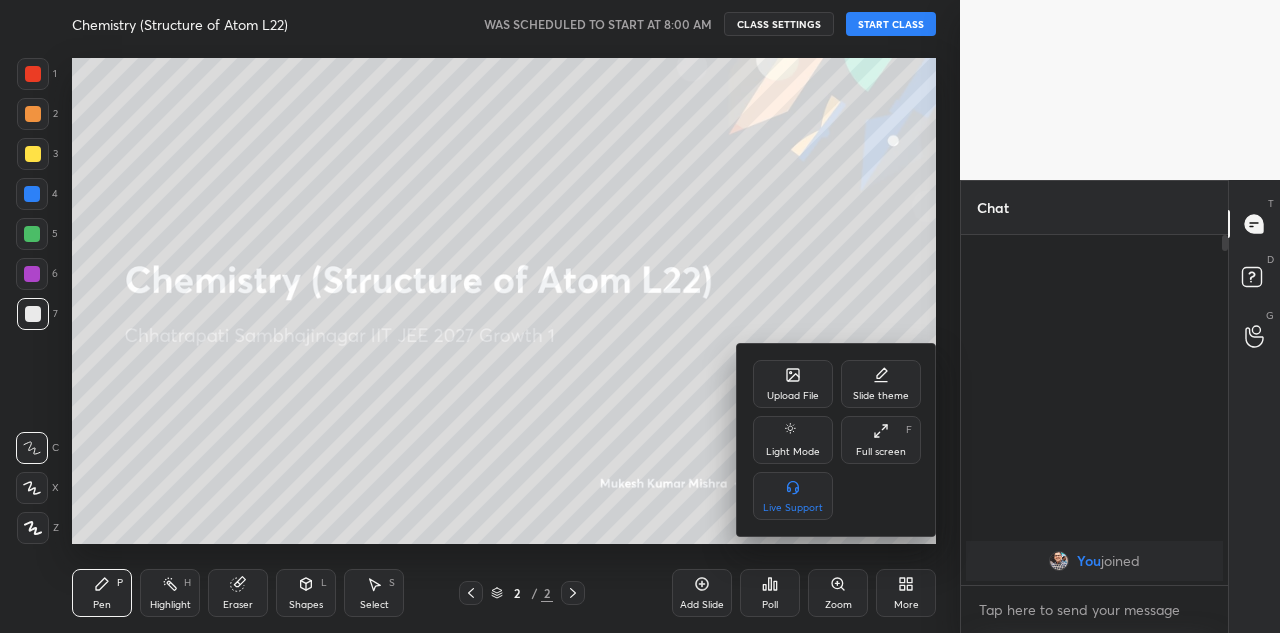 click at bounding box center (640, 316) 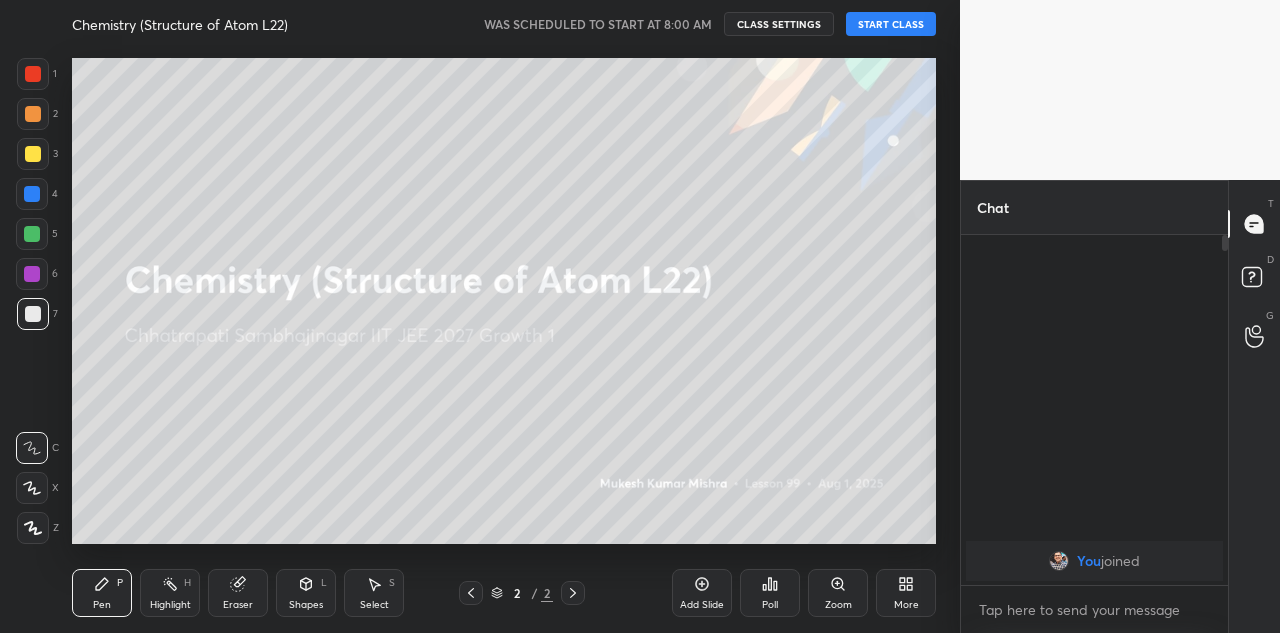 click on "More" at bounding box center [906, 593] 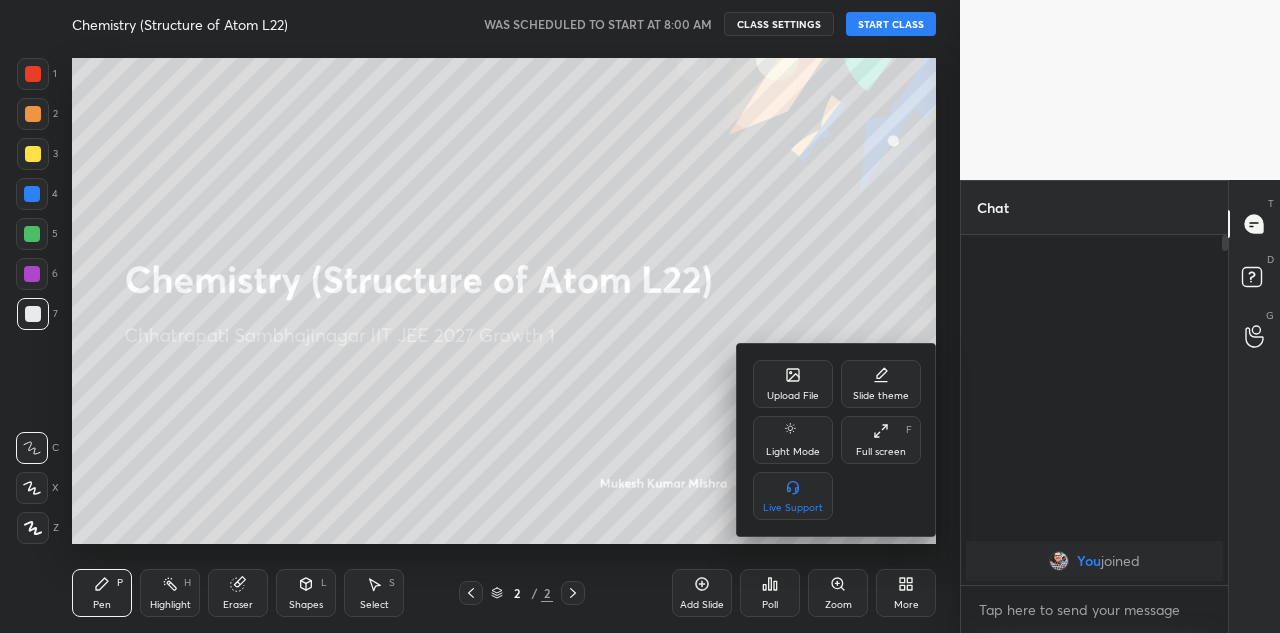 click on "Full screen F" at bounding box center [881, 440] 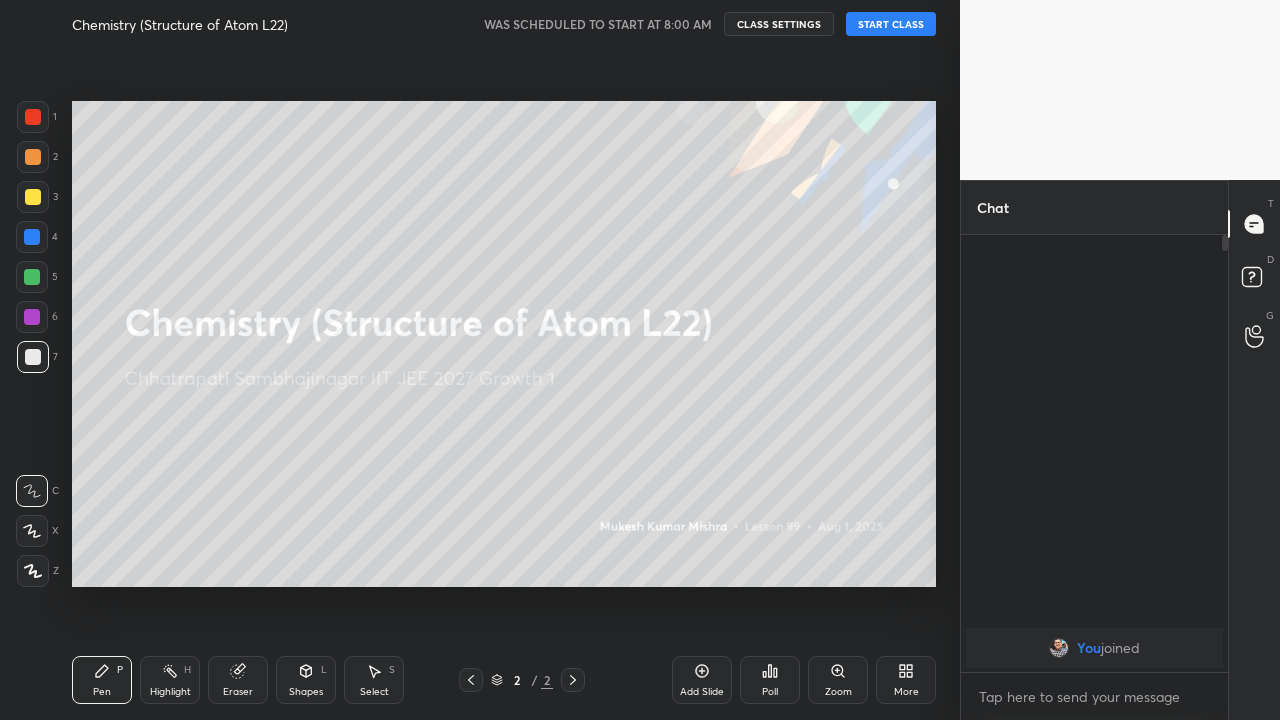 scroll, scrollTop: 99408, scrollLeft: 99120, axis: both 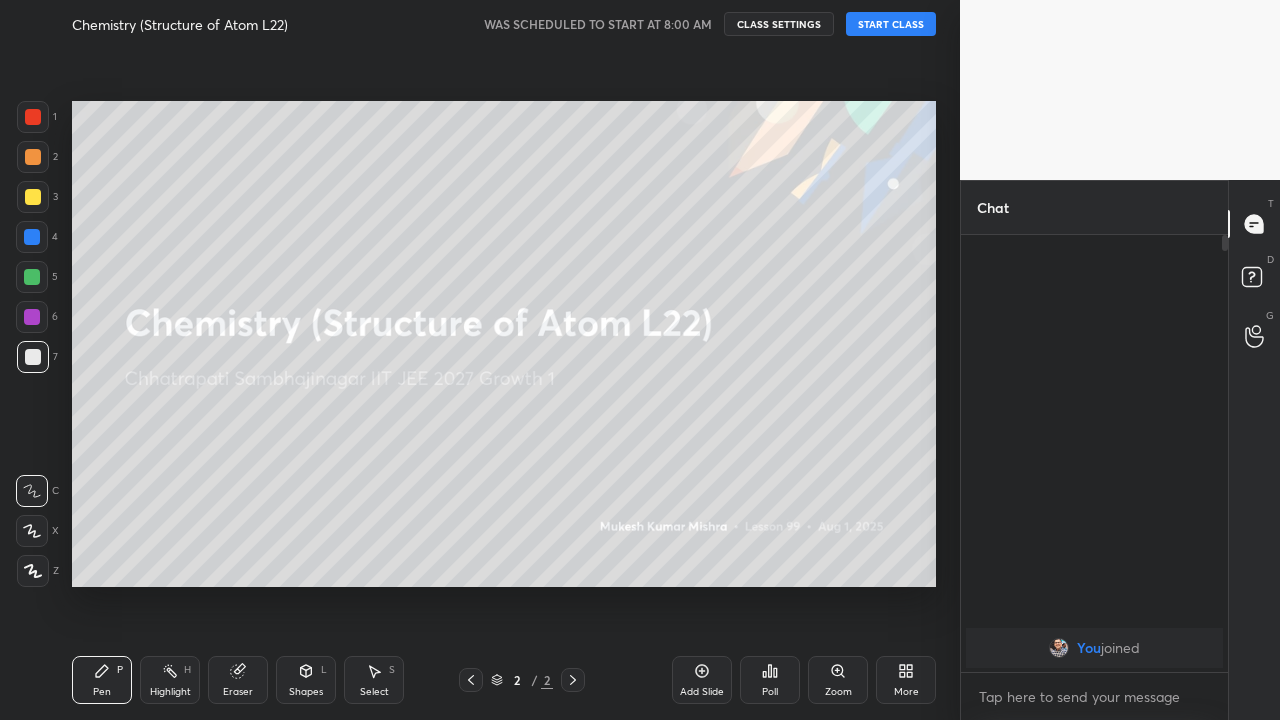 click on "START CLASS" at bounding box center (891, 24) 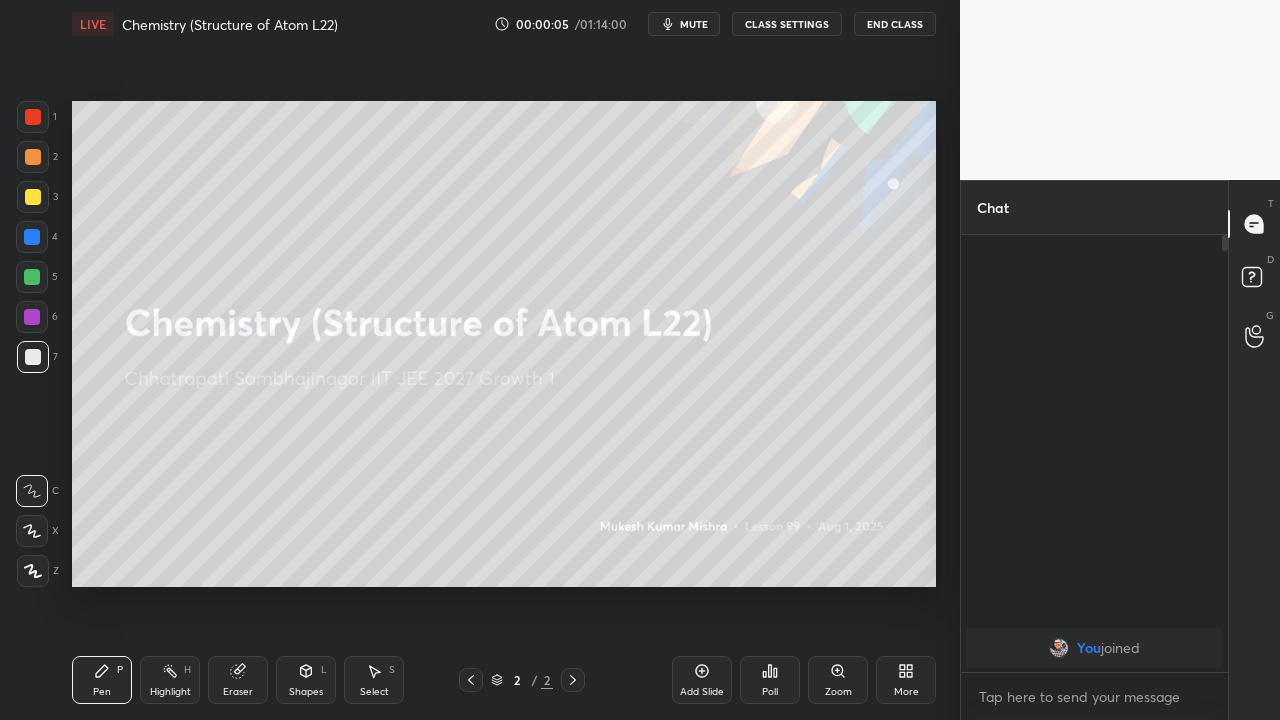 click on "Add Slide" at bounding box center (702, 680) 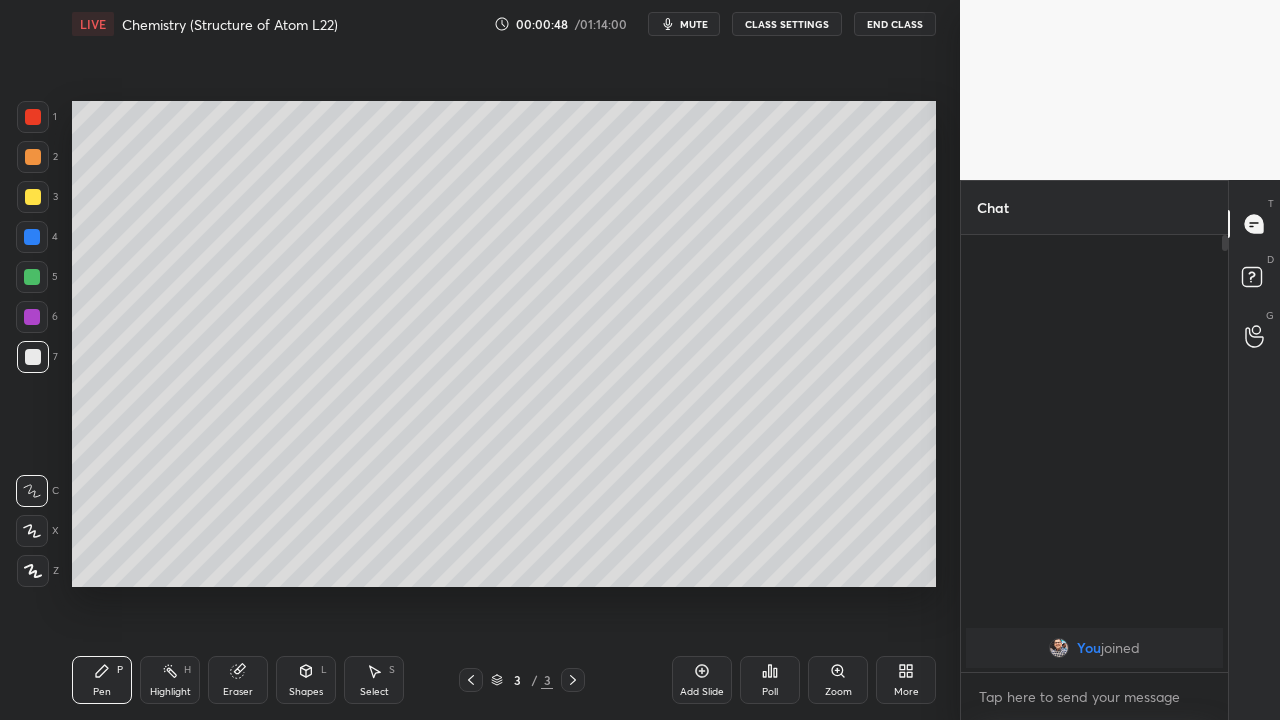 click 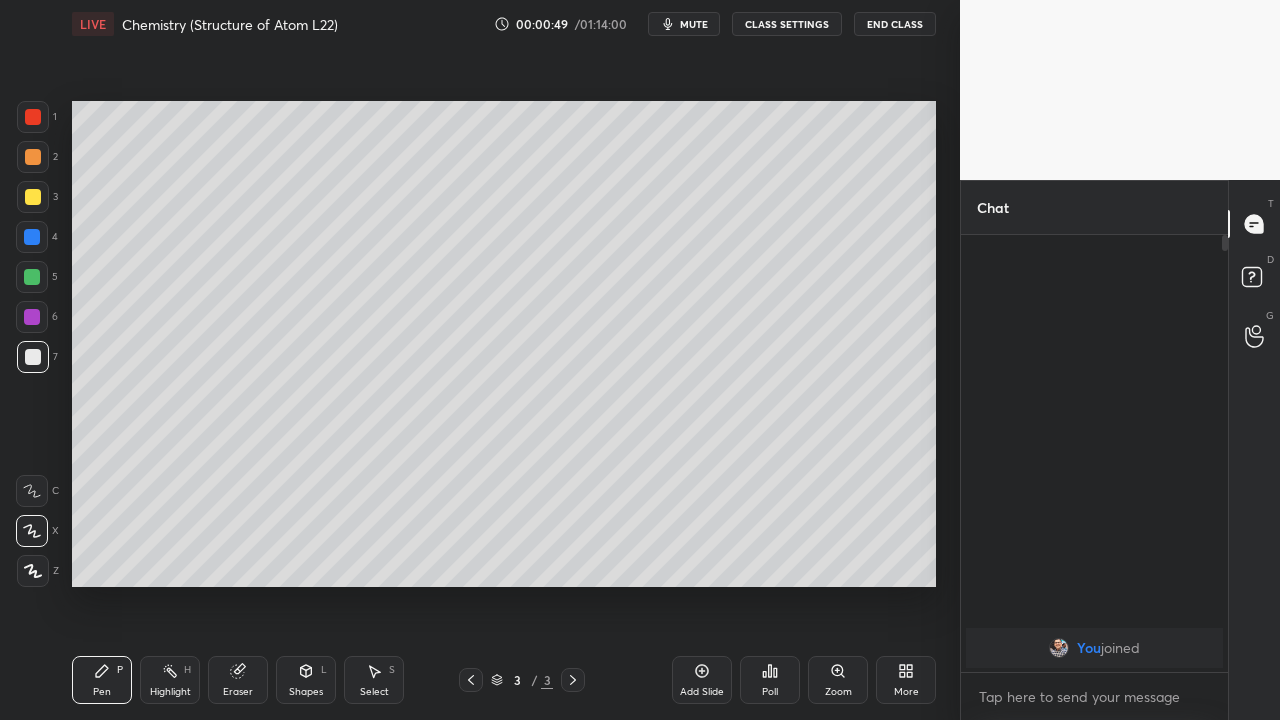 click at bounding box center [33, 197] 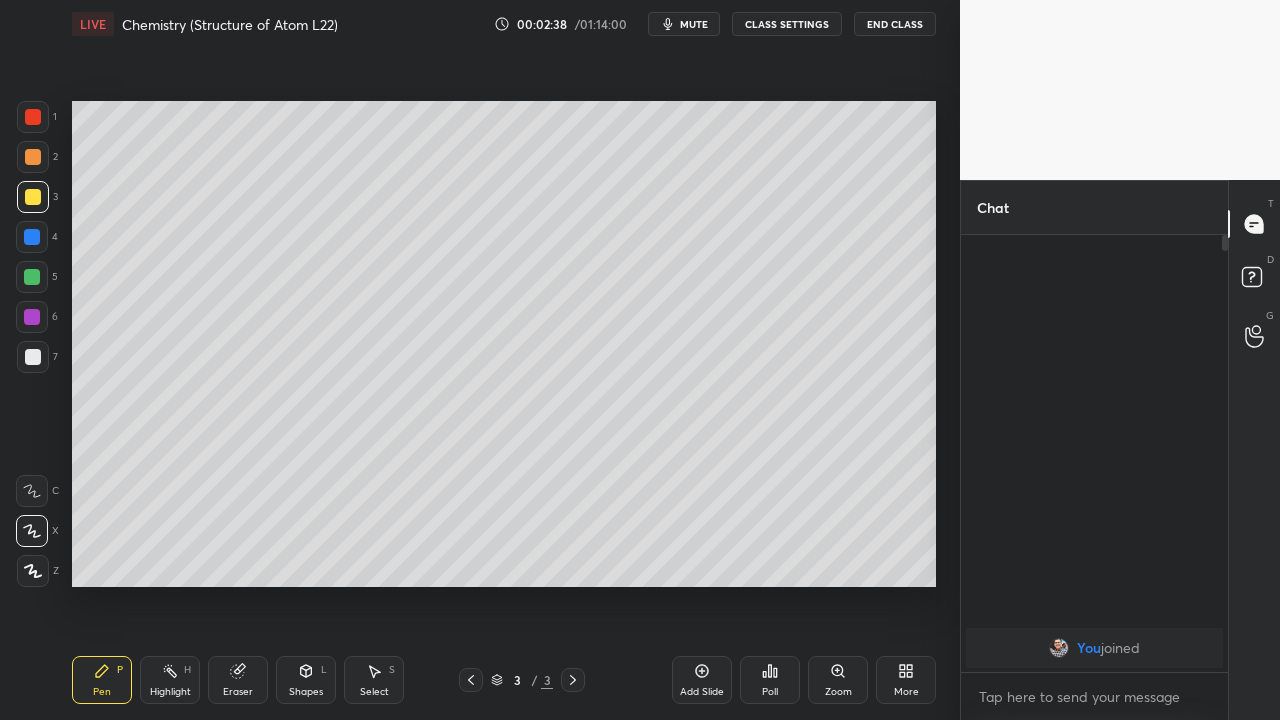 click at bounding box center (33, 357) 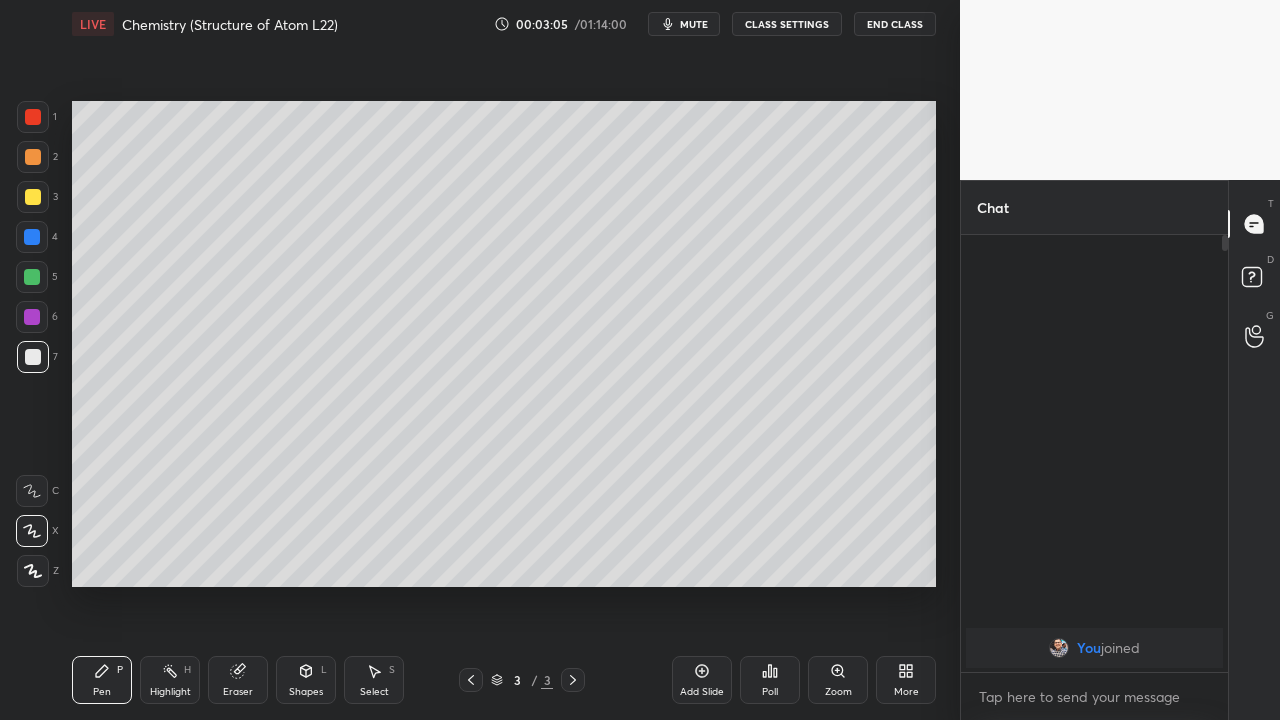 click 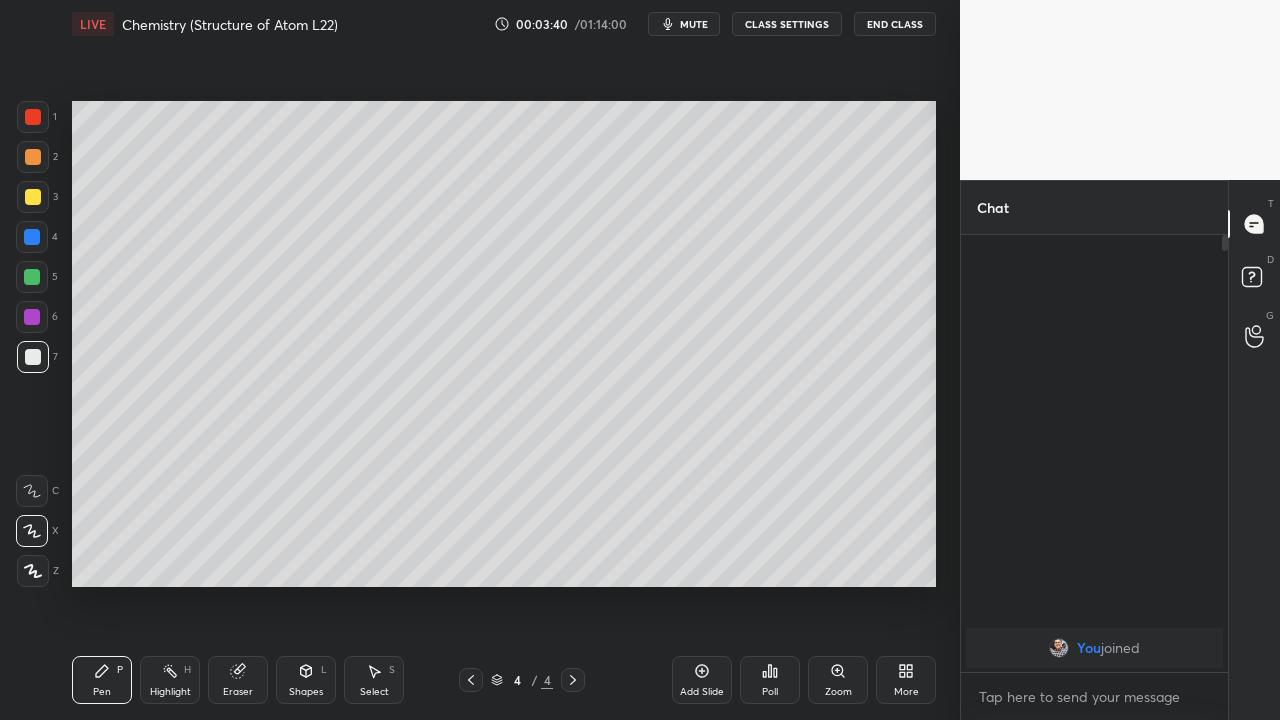 click at bounding box center (33, 197) 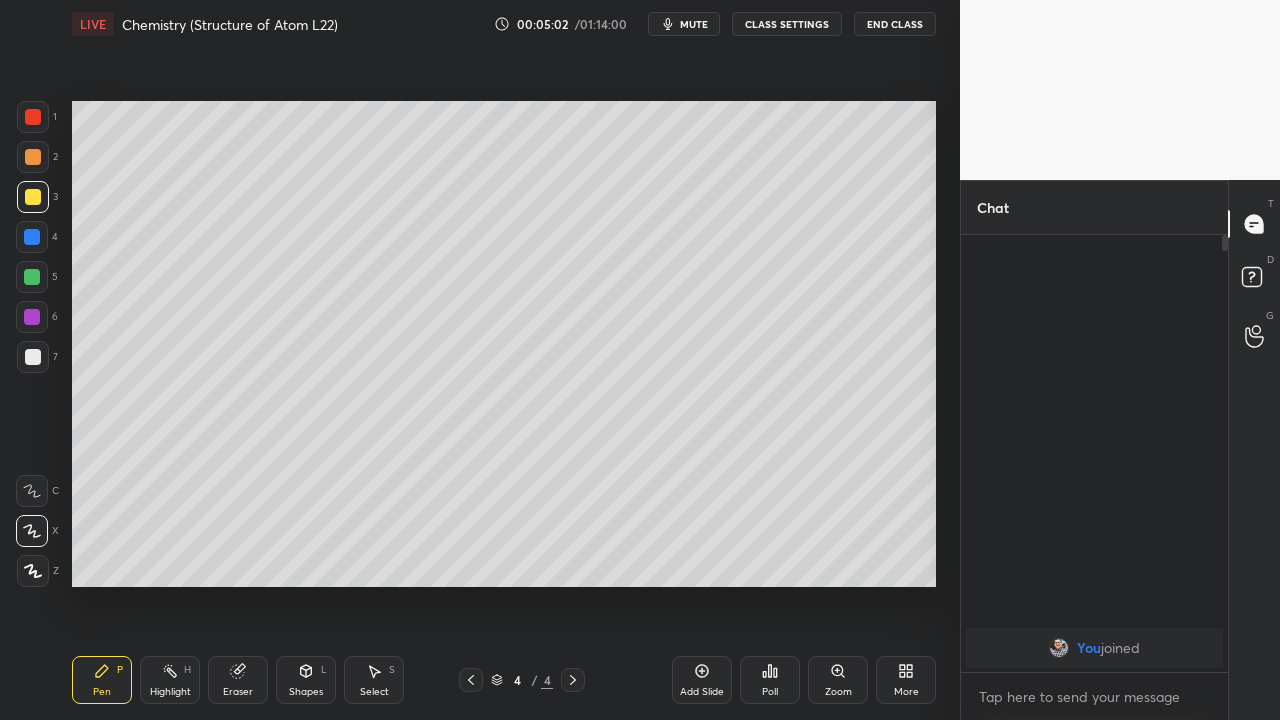 click at bounding box center (32, 237) 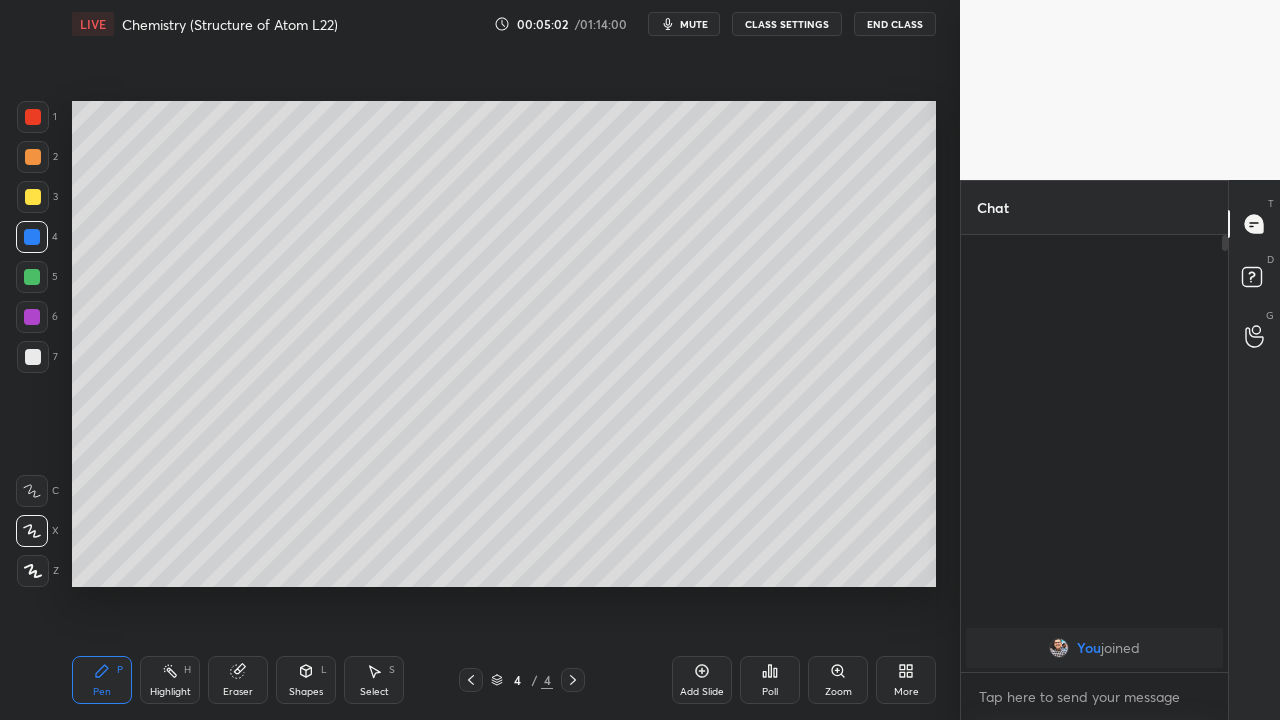 click at bounding box center (33, 357) 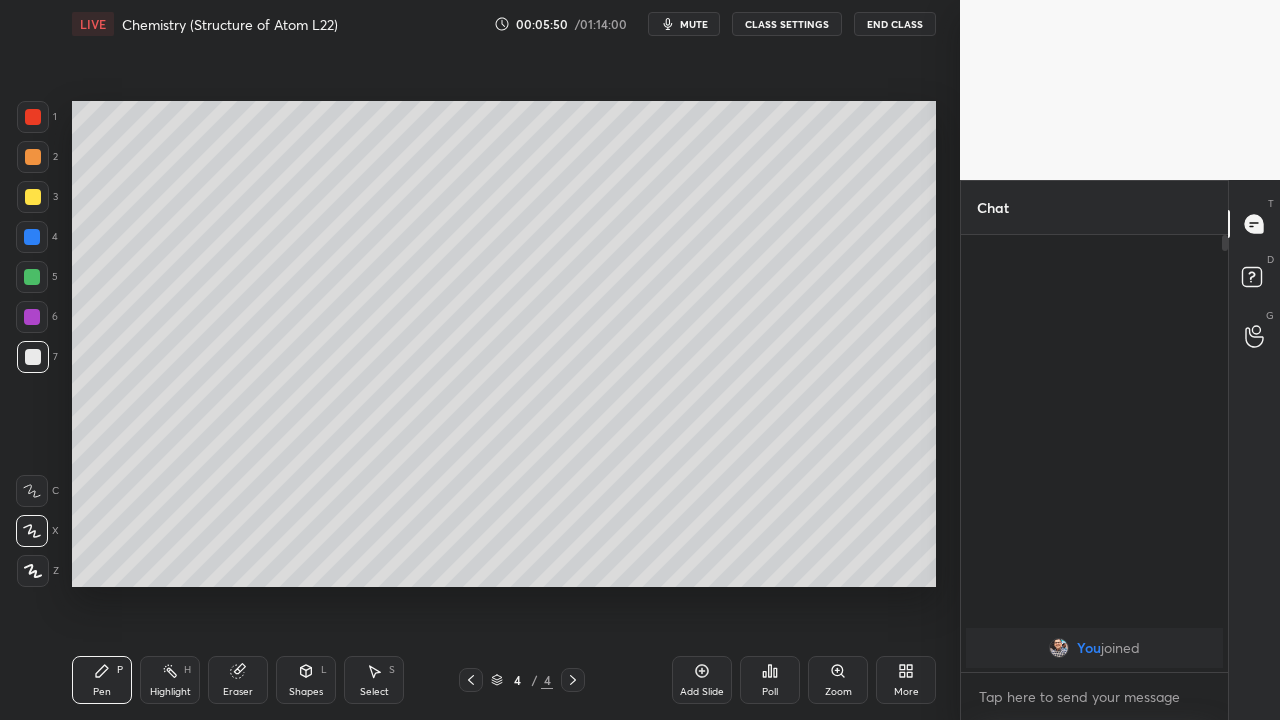 click 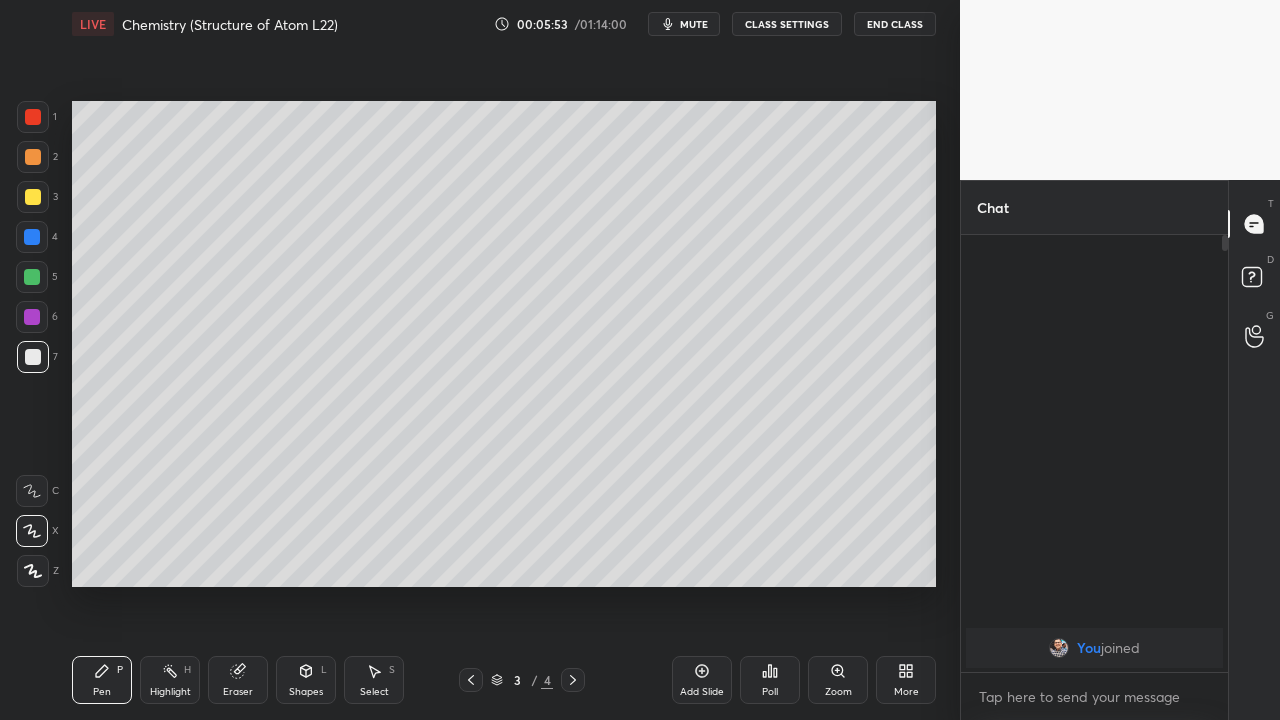 click at bounding box center [573, 680] 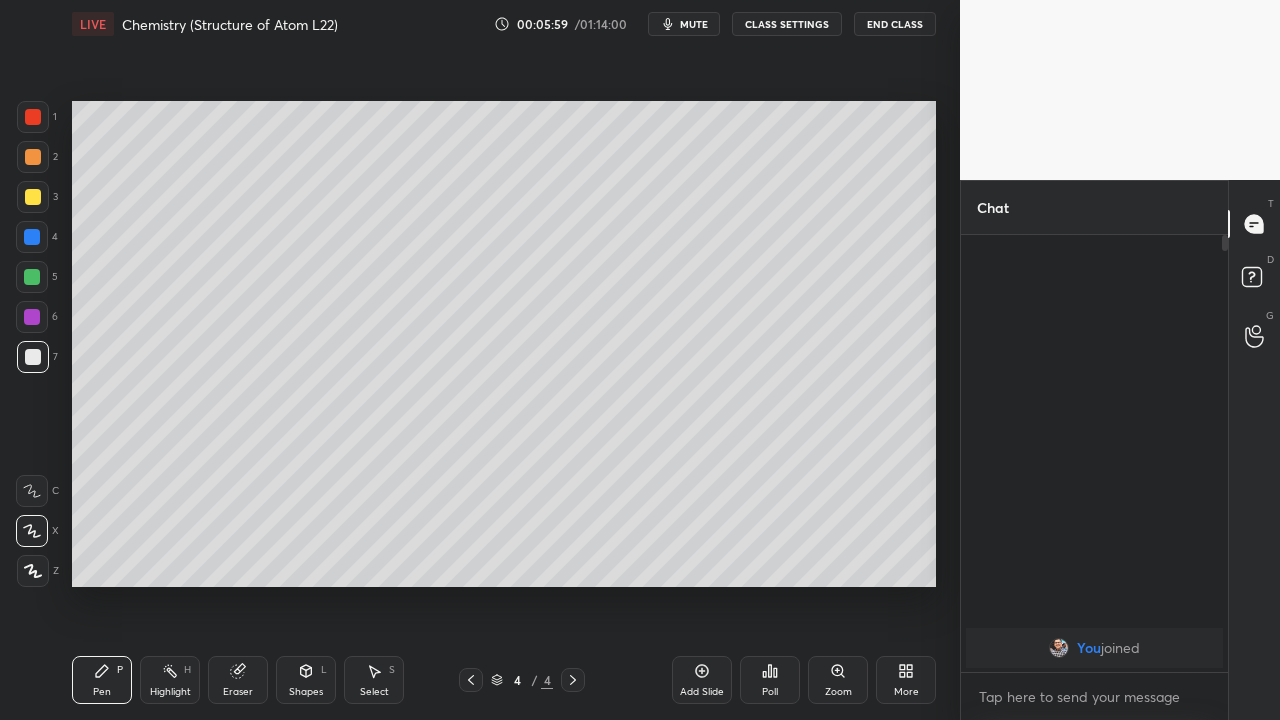 click at bounding box center (32, 277) 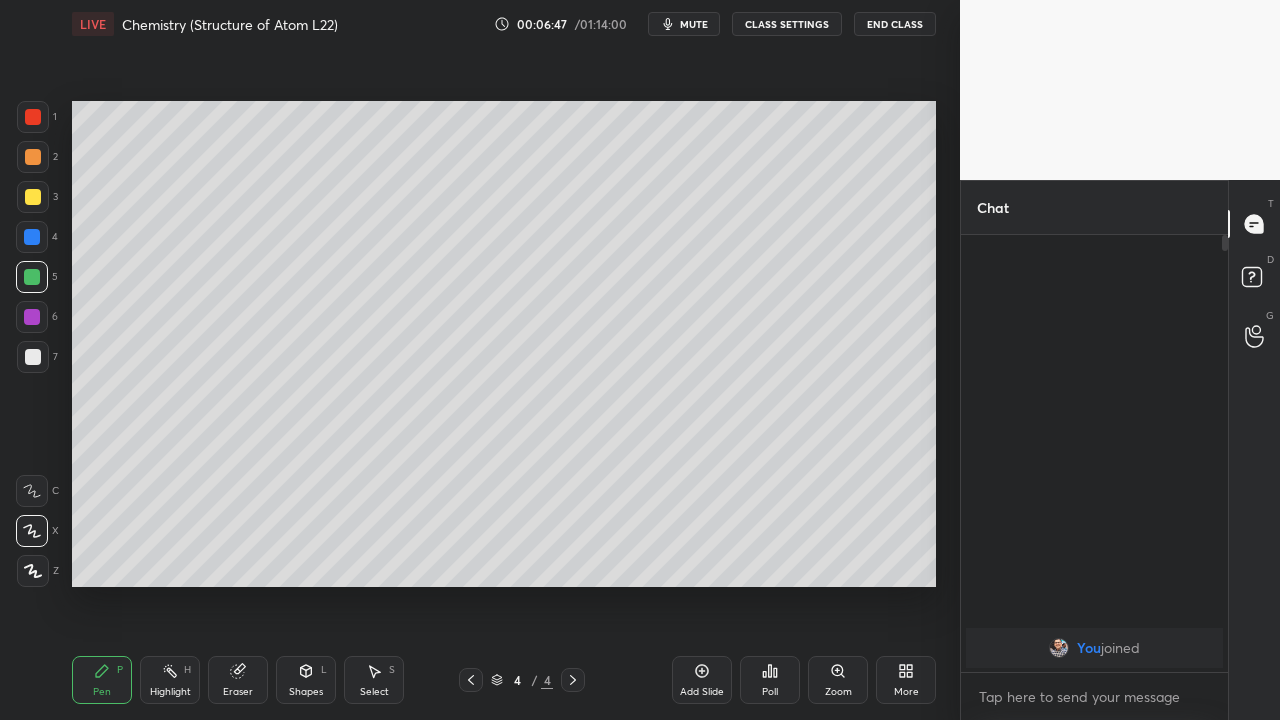 click 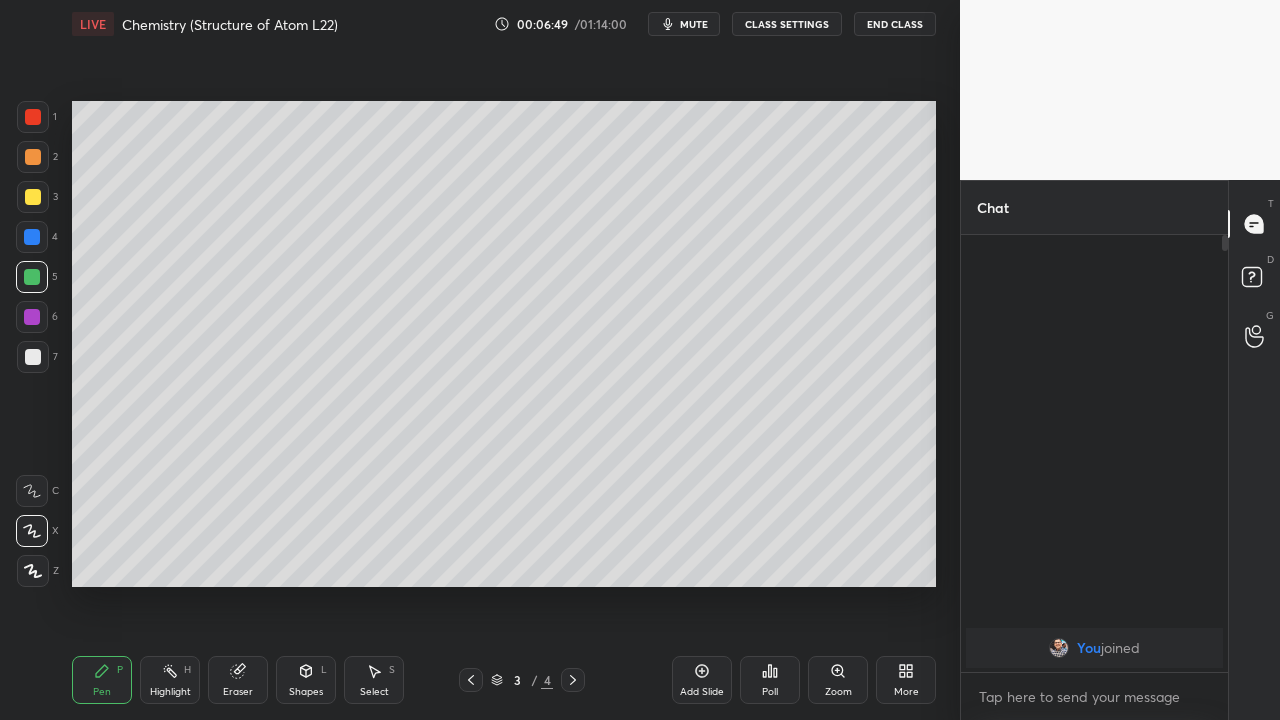 click 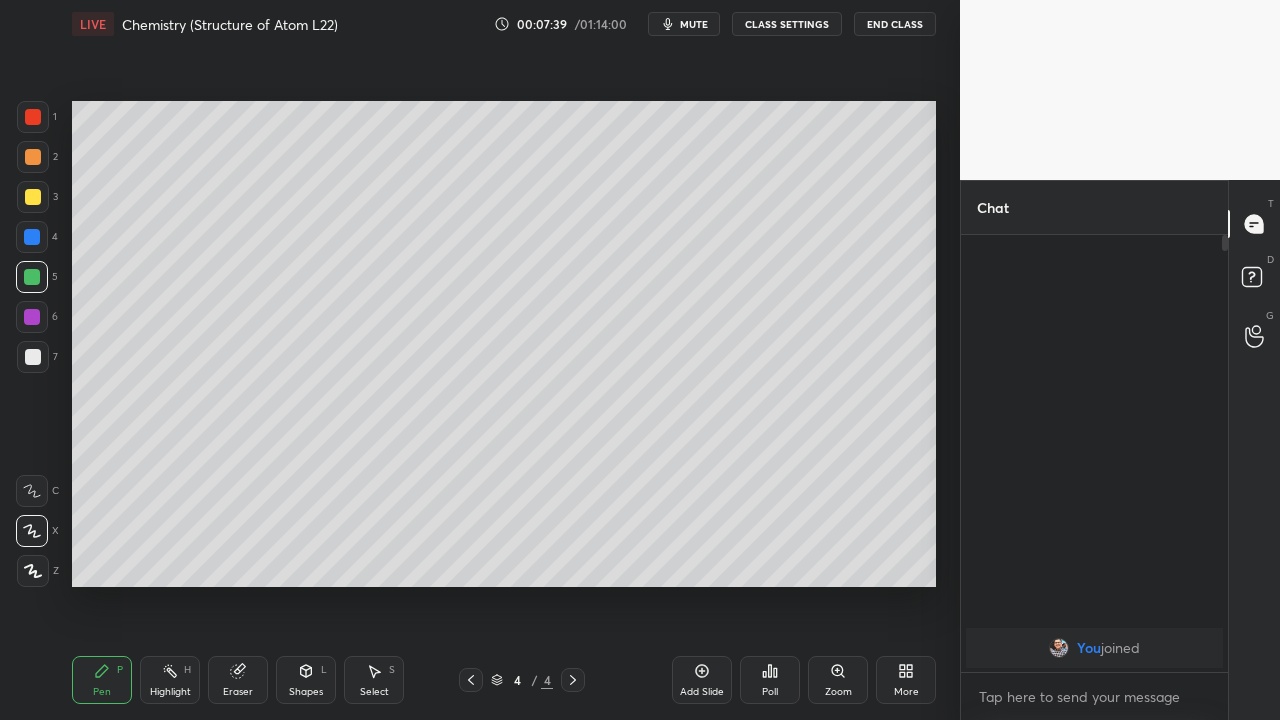 click on "Add Slide" at bounding box center [702, 692] 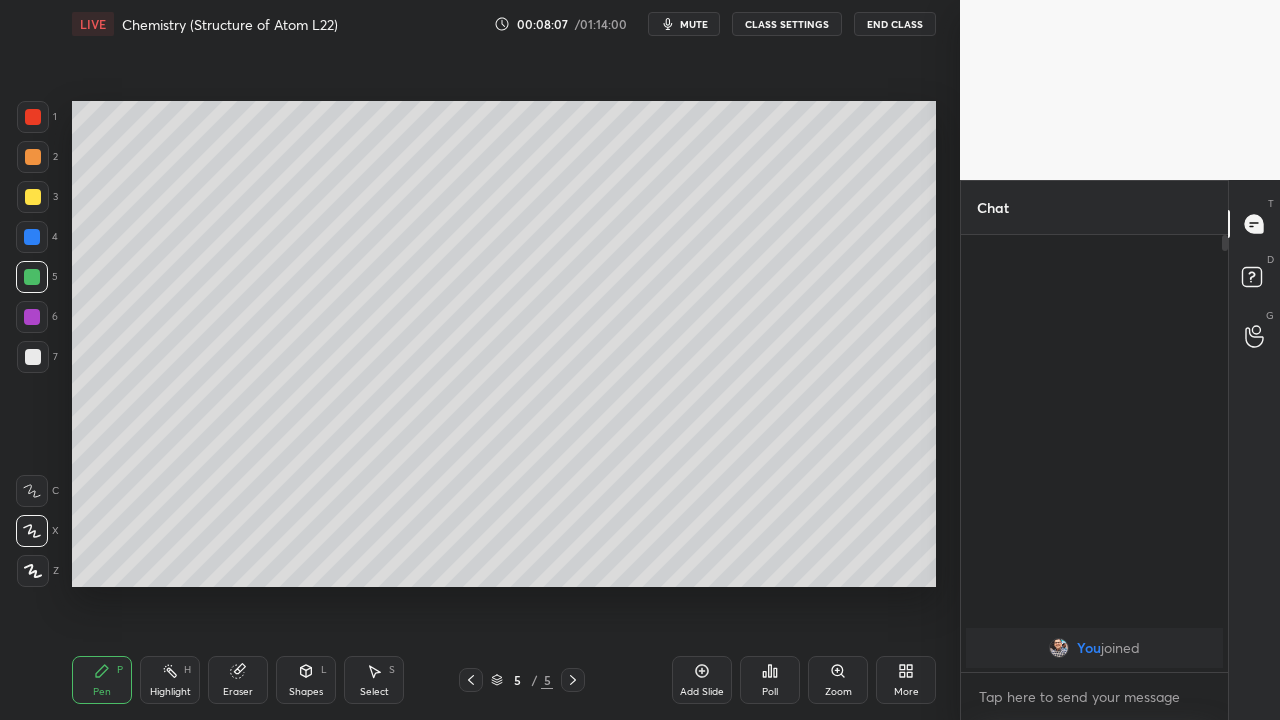 click at bounding box center (33, 357) 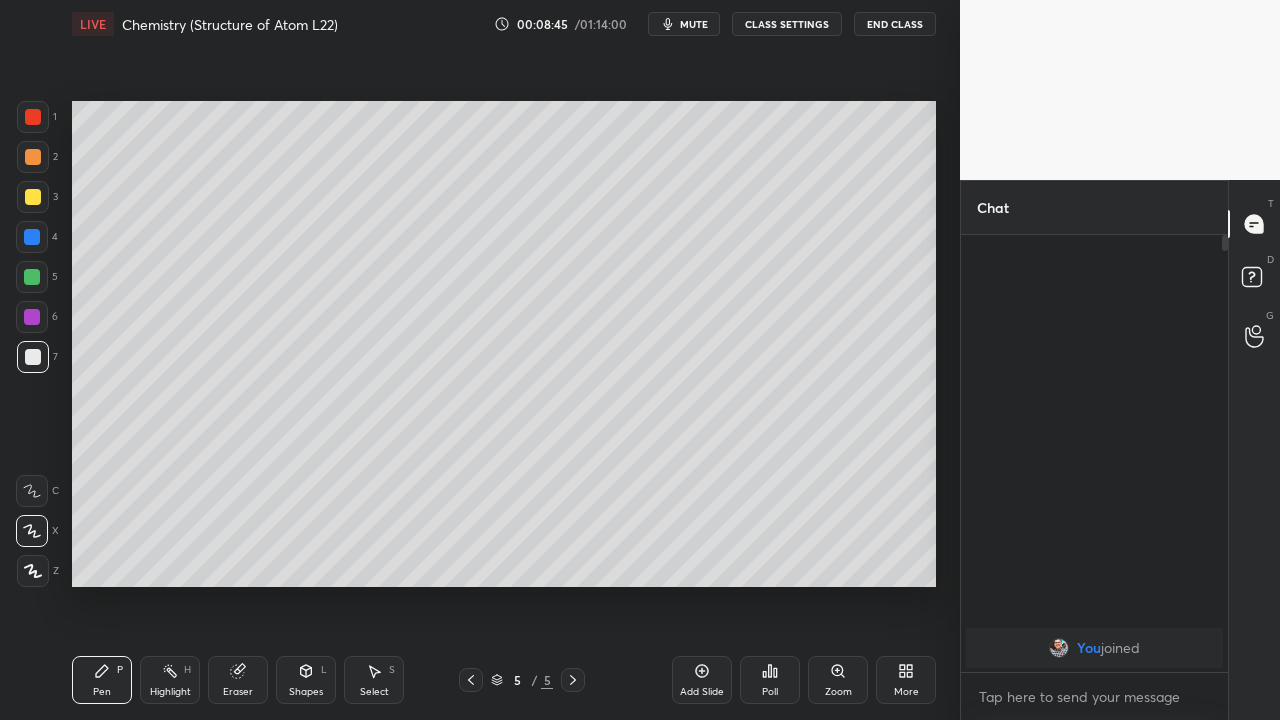 click 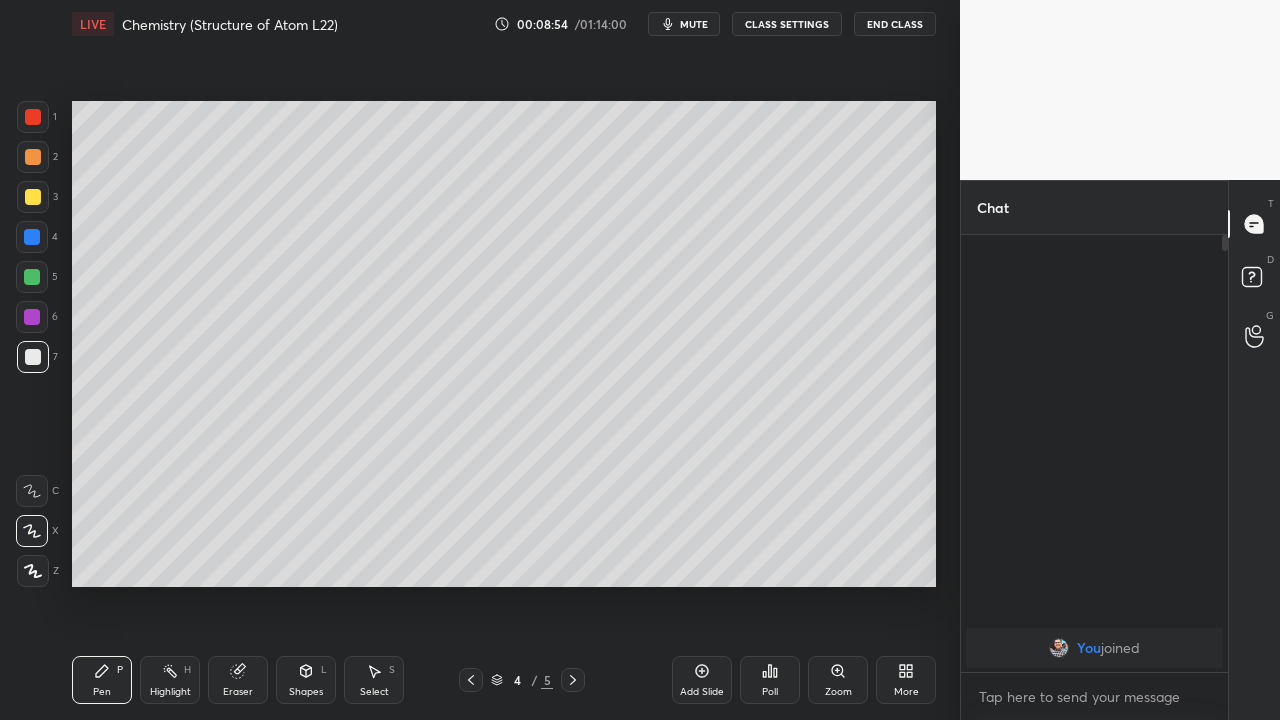 click 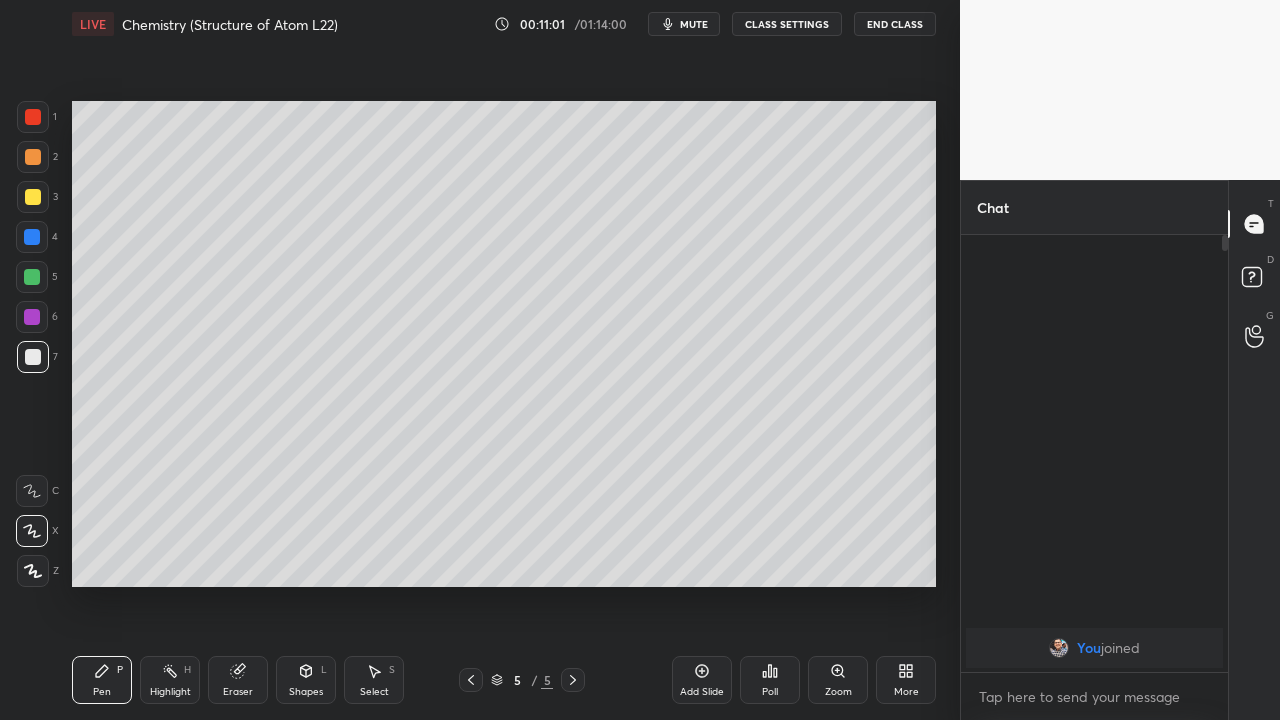 click at bounding box center [32, 277] 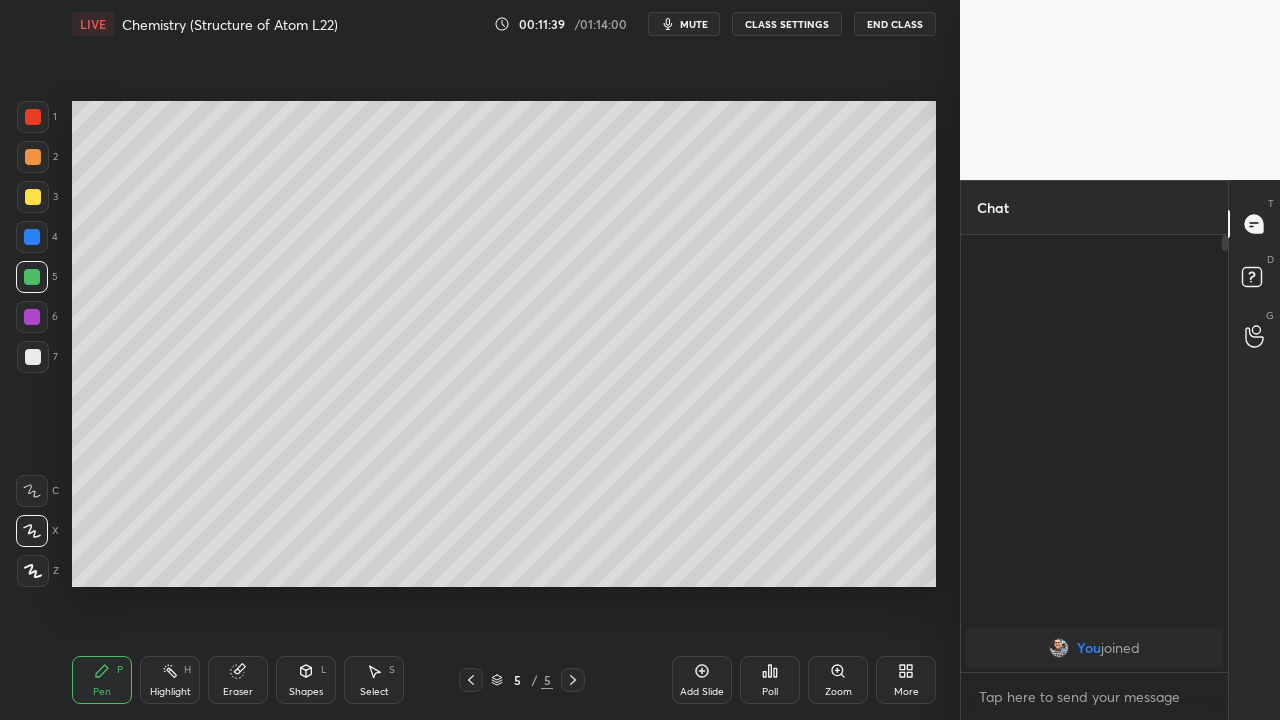 click on "Add Slide" at bounding box center [702, 692] 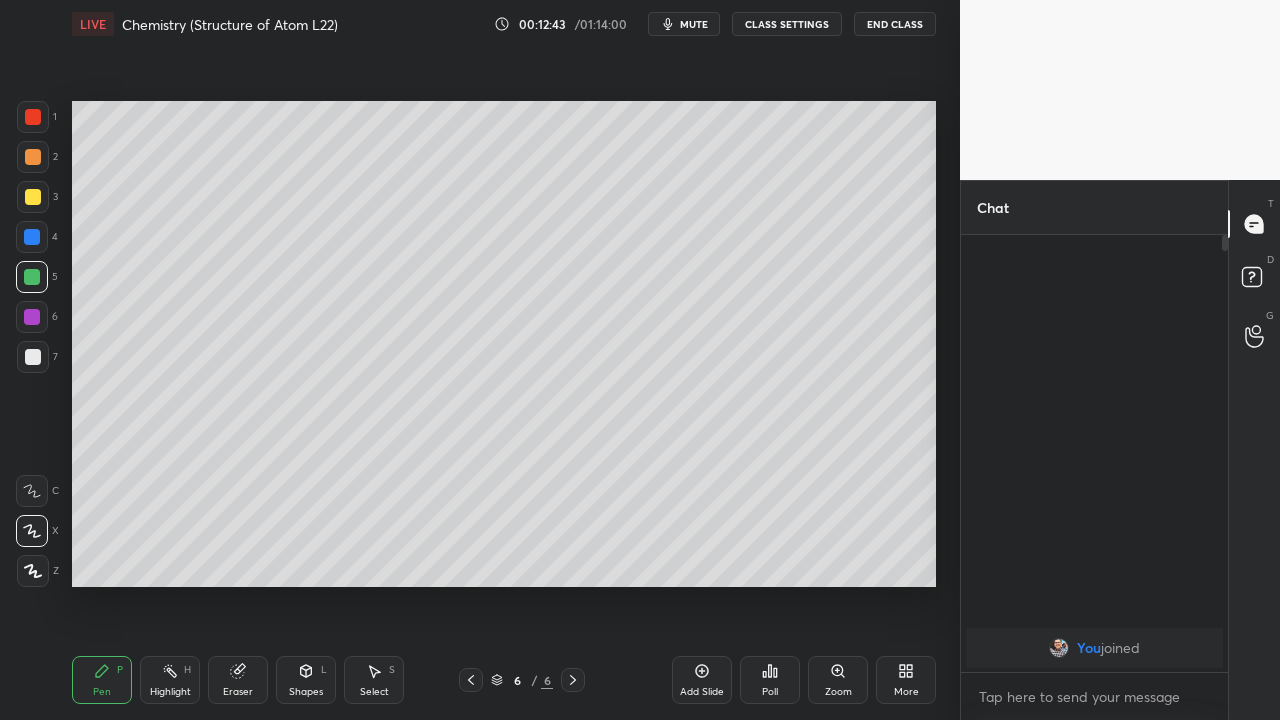 click at bounding box center [33, 357] 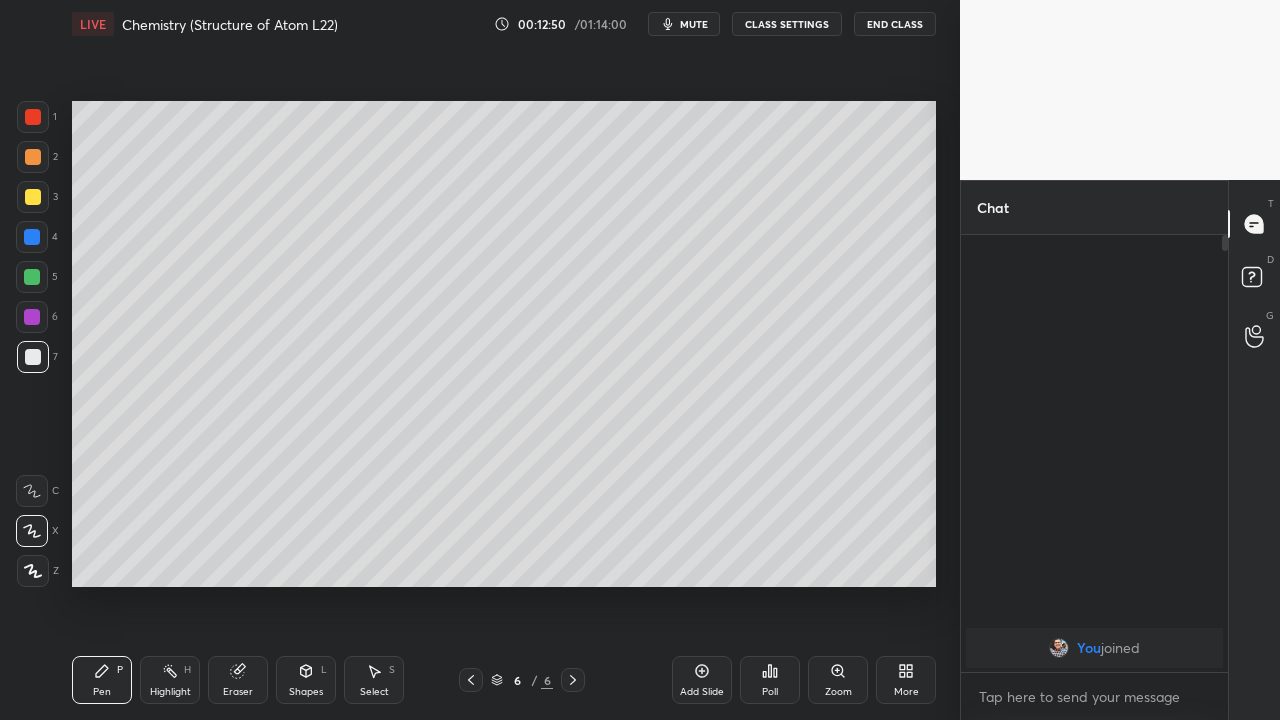 click 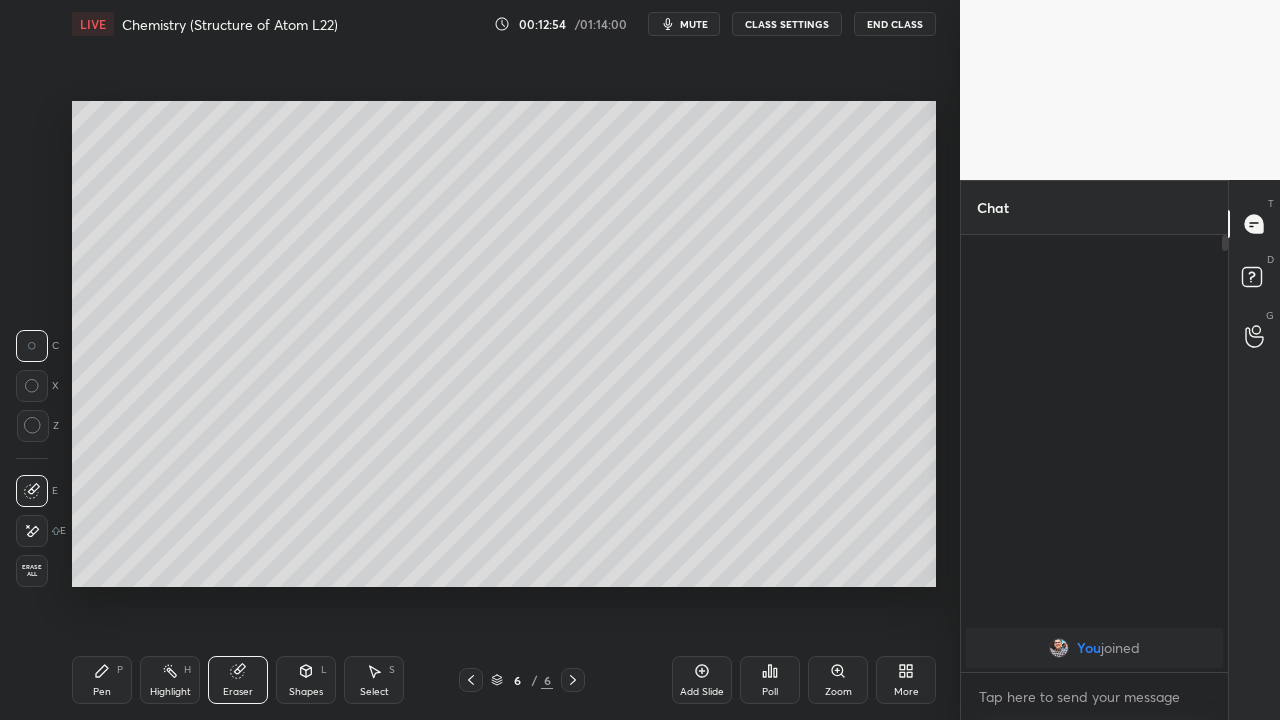 click on "Pen P" at bounding box center (102, 680) 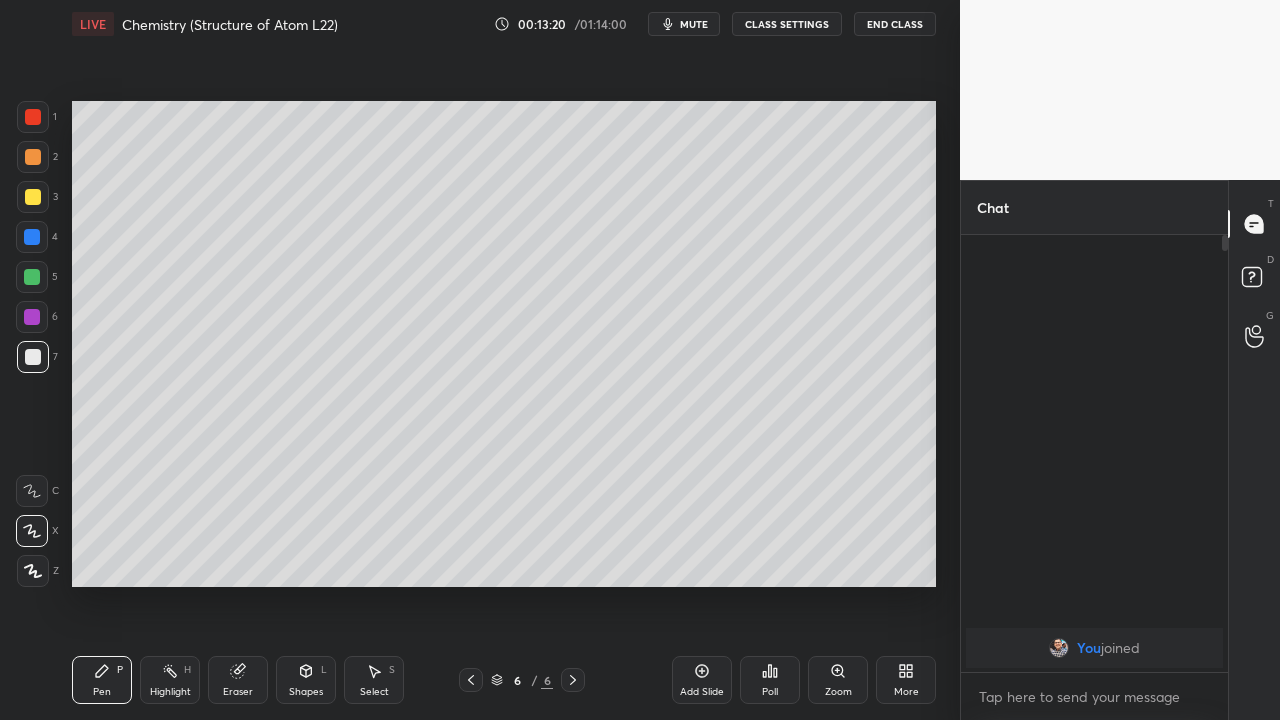 click 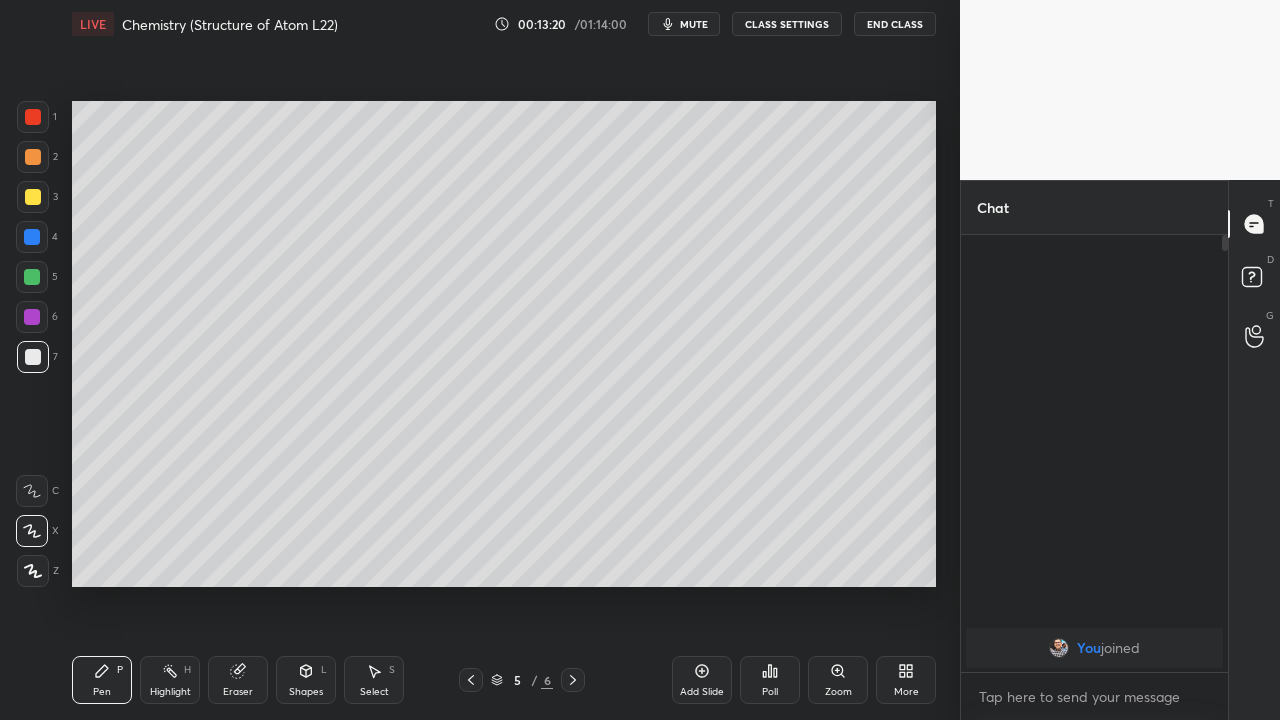 click 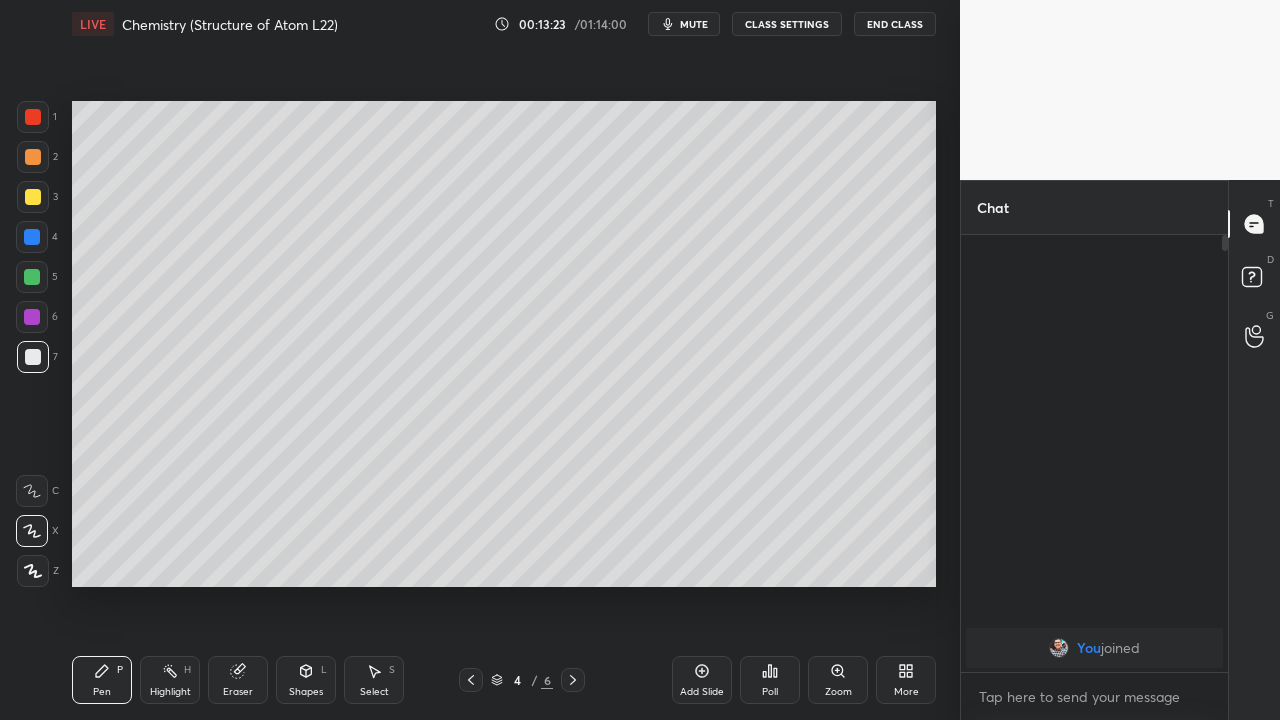 click at bounding box center [573, 680] 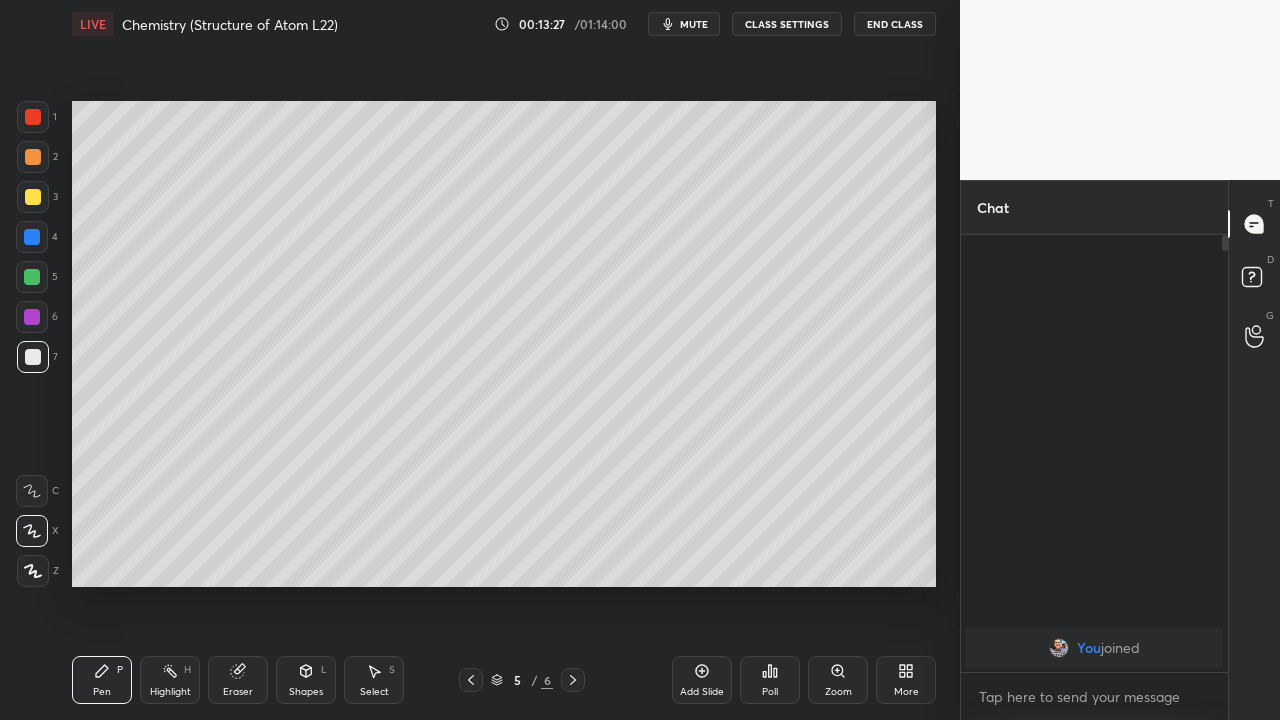 click at bounding box center (33, 197) 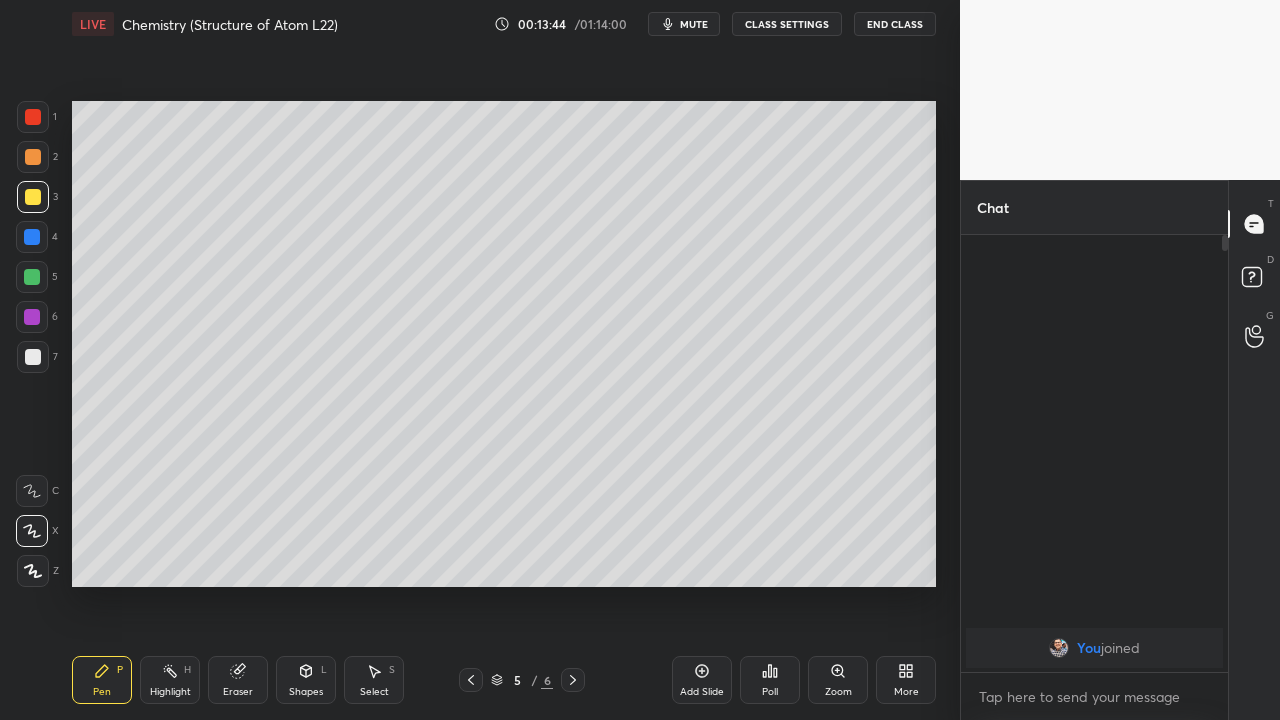 click 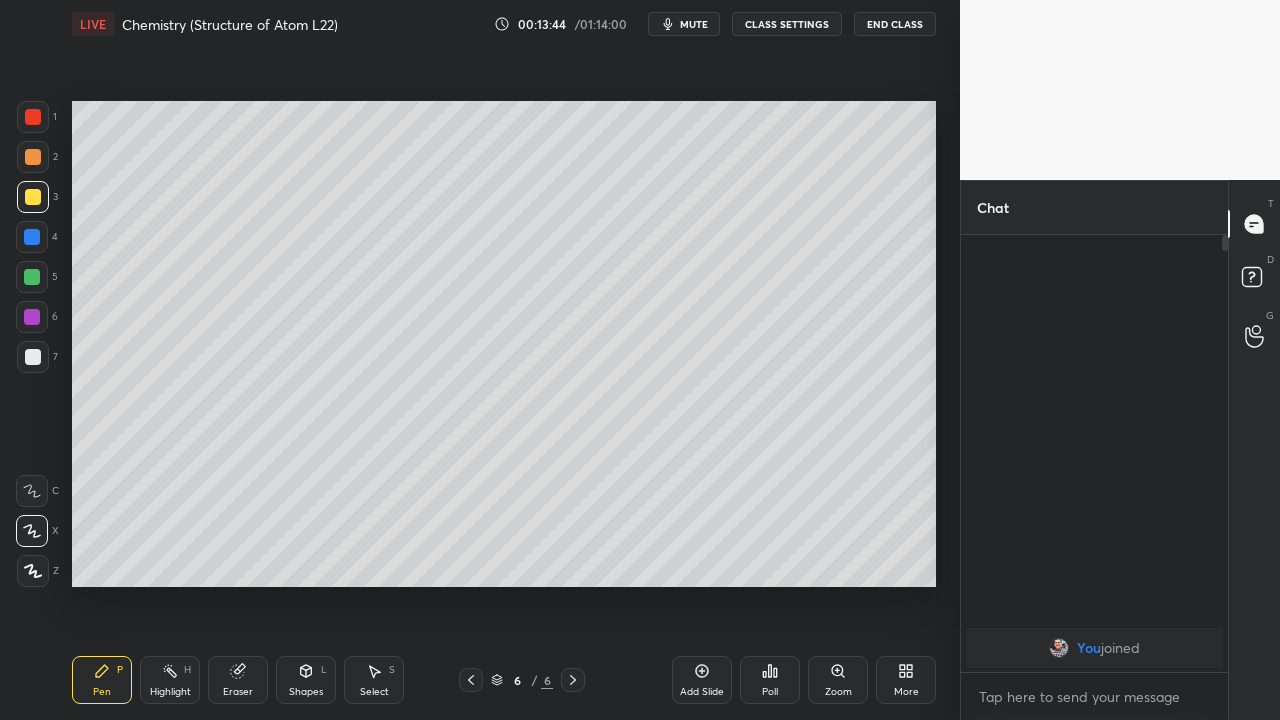 click 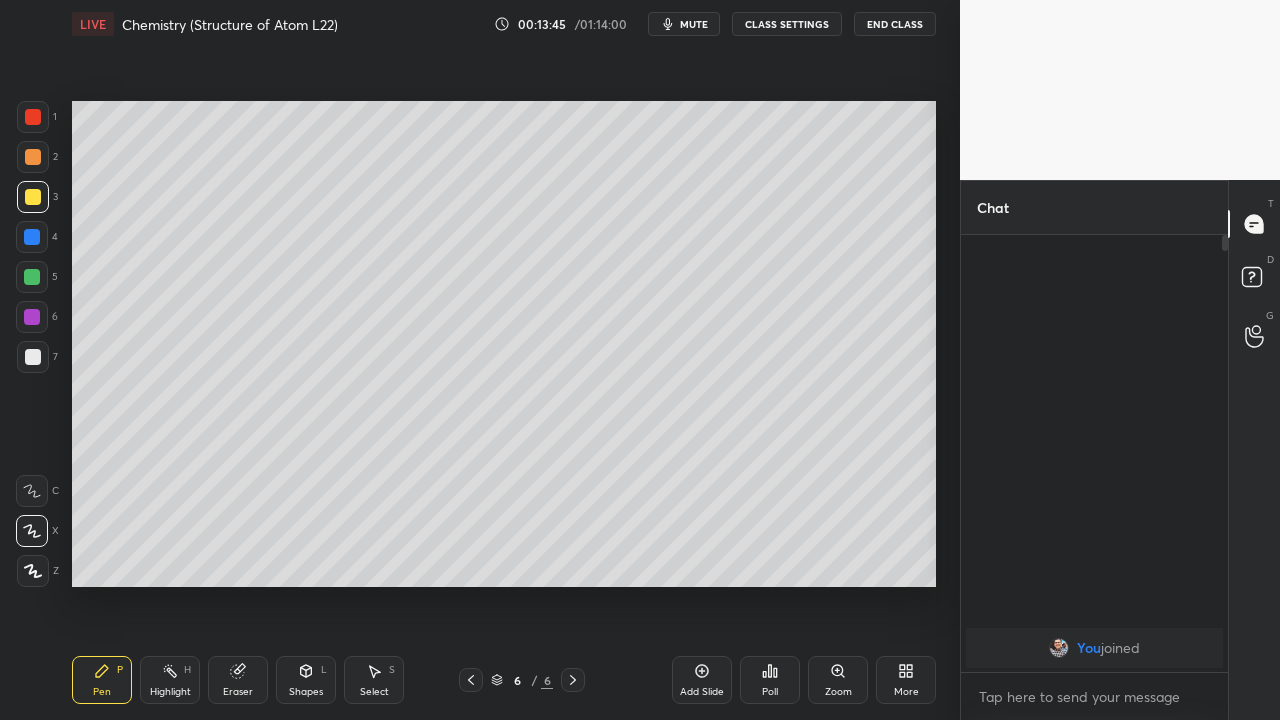 click at bounding box center [471, 680] 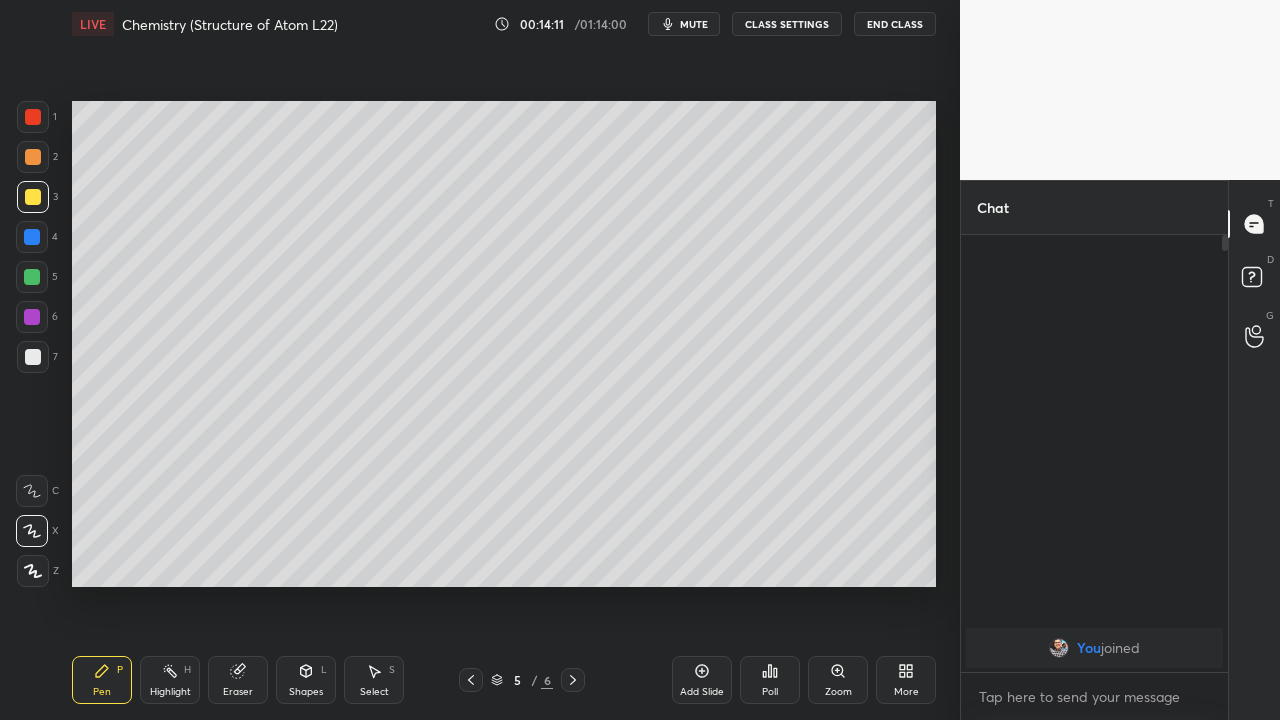 click 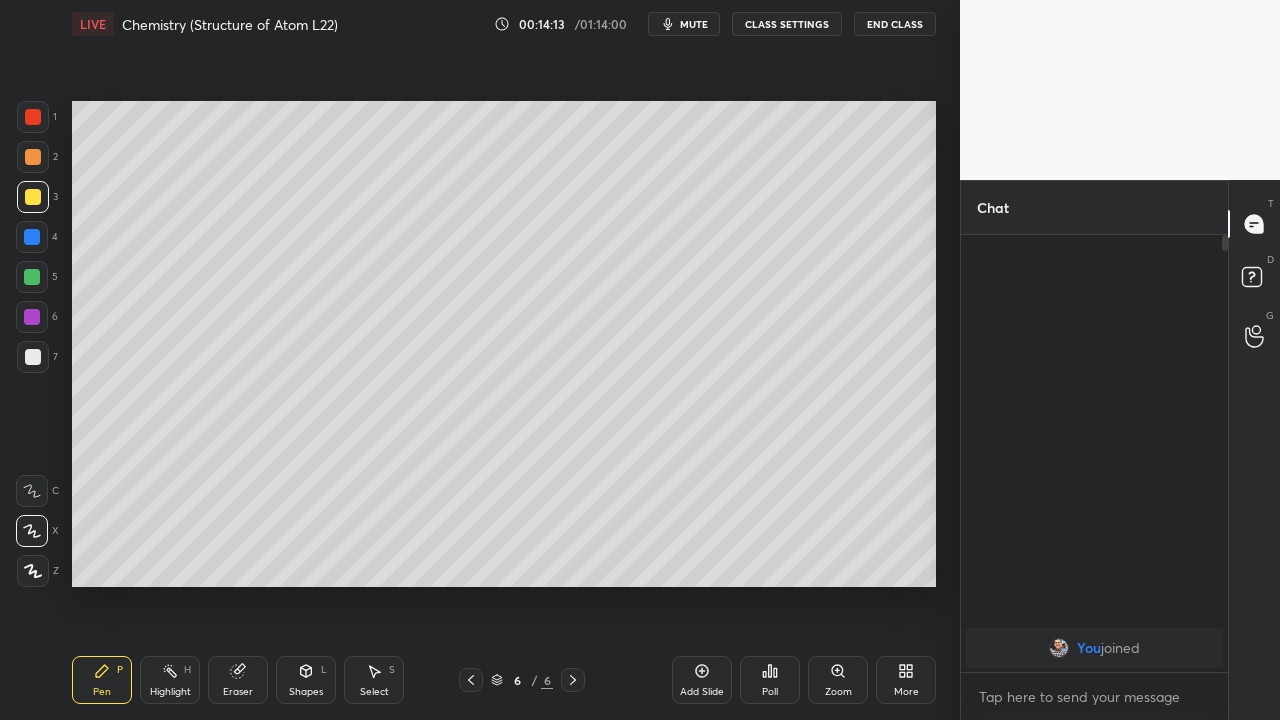 click 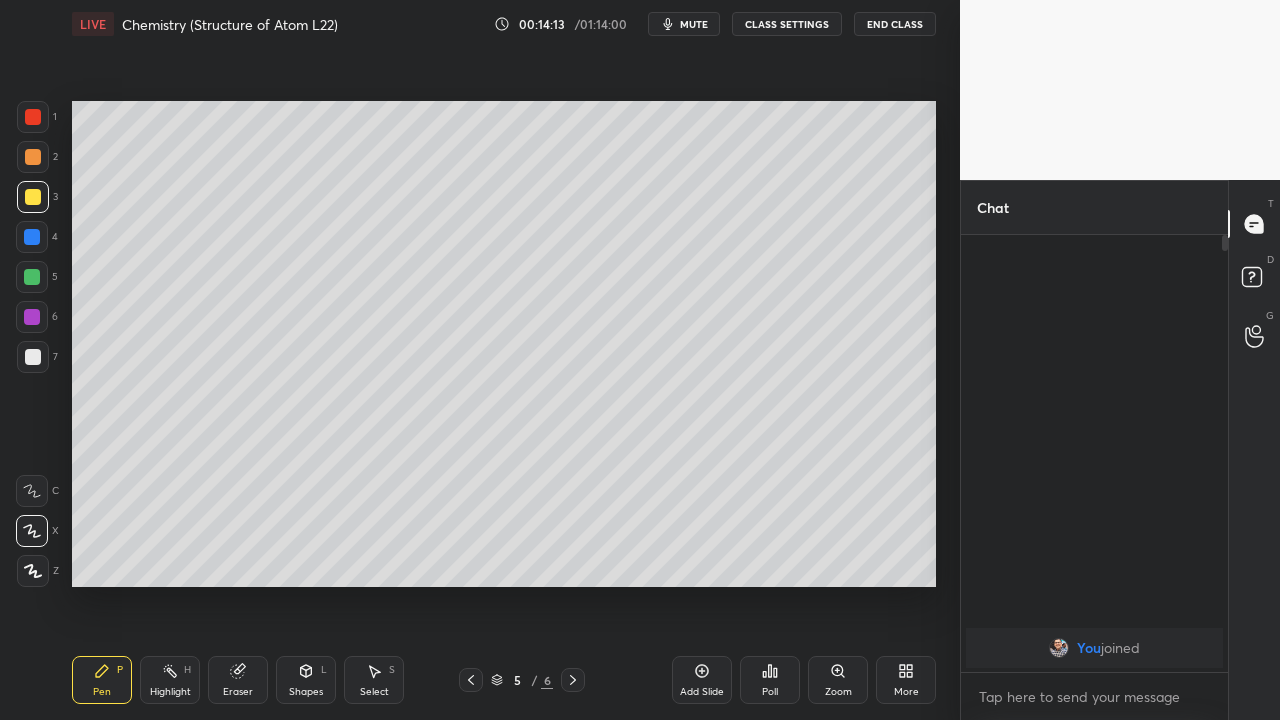 click 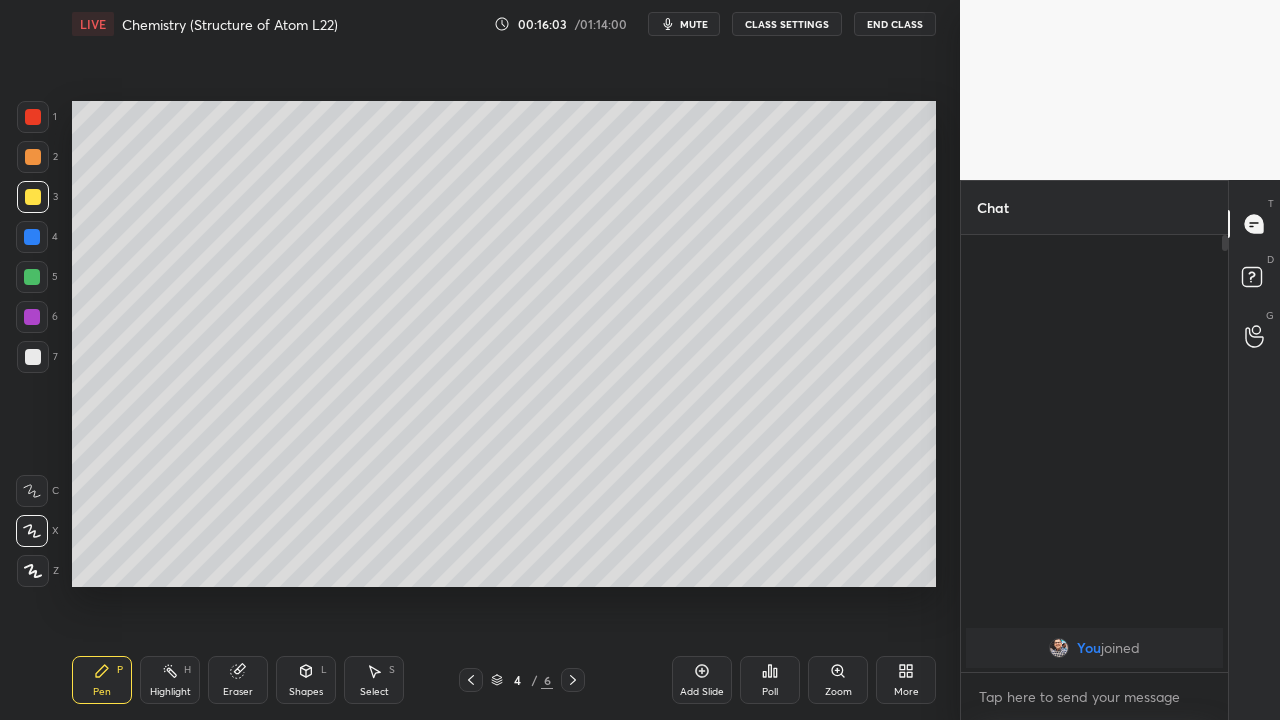 click on "Eraser" at bounding box center [238, 692] 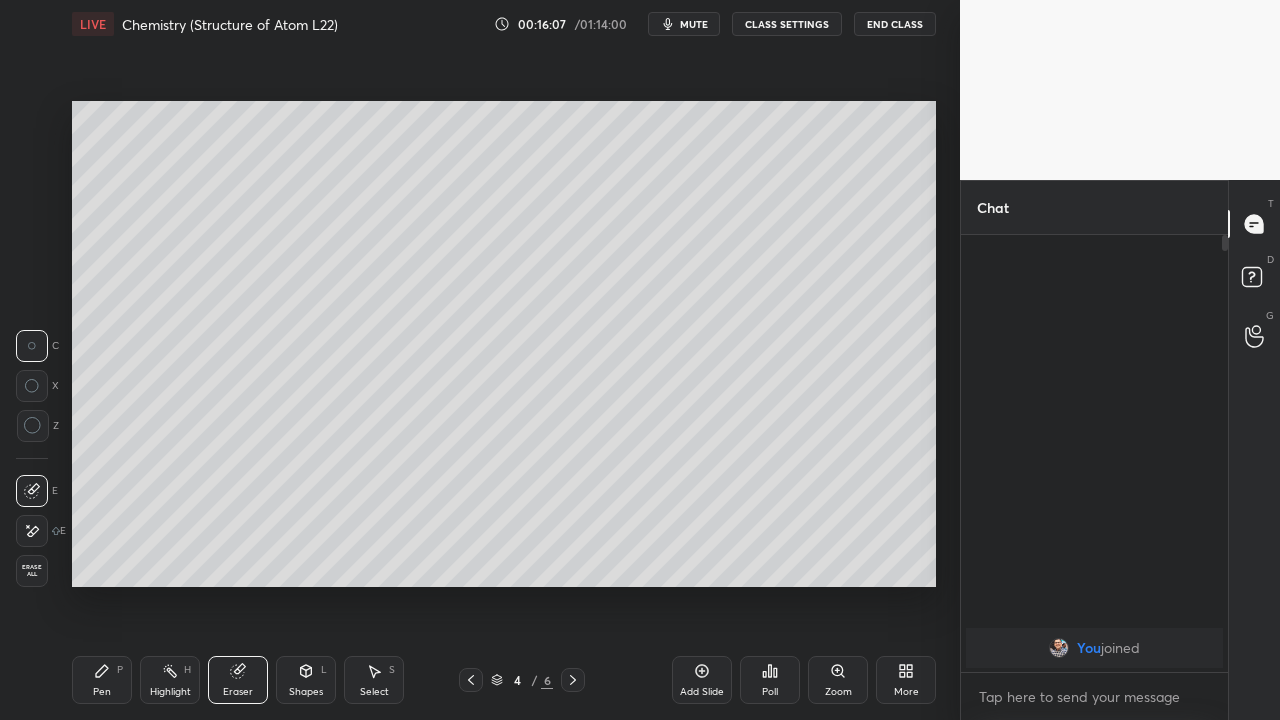 click on "Pen P" at bounding box center [102, 680] 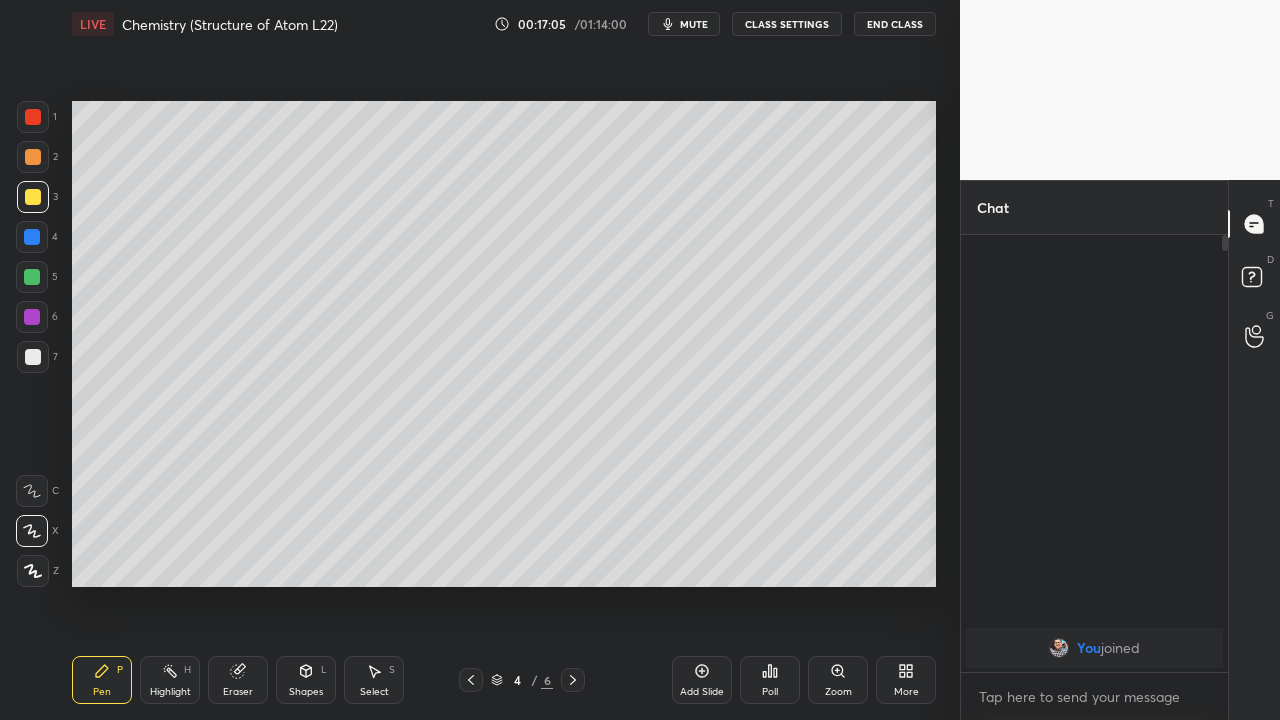 click 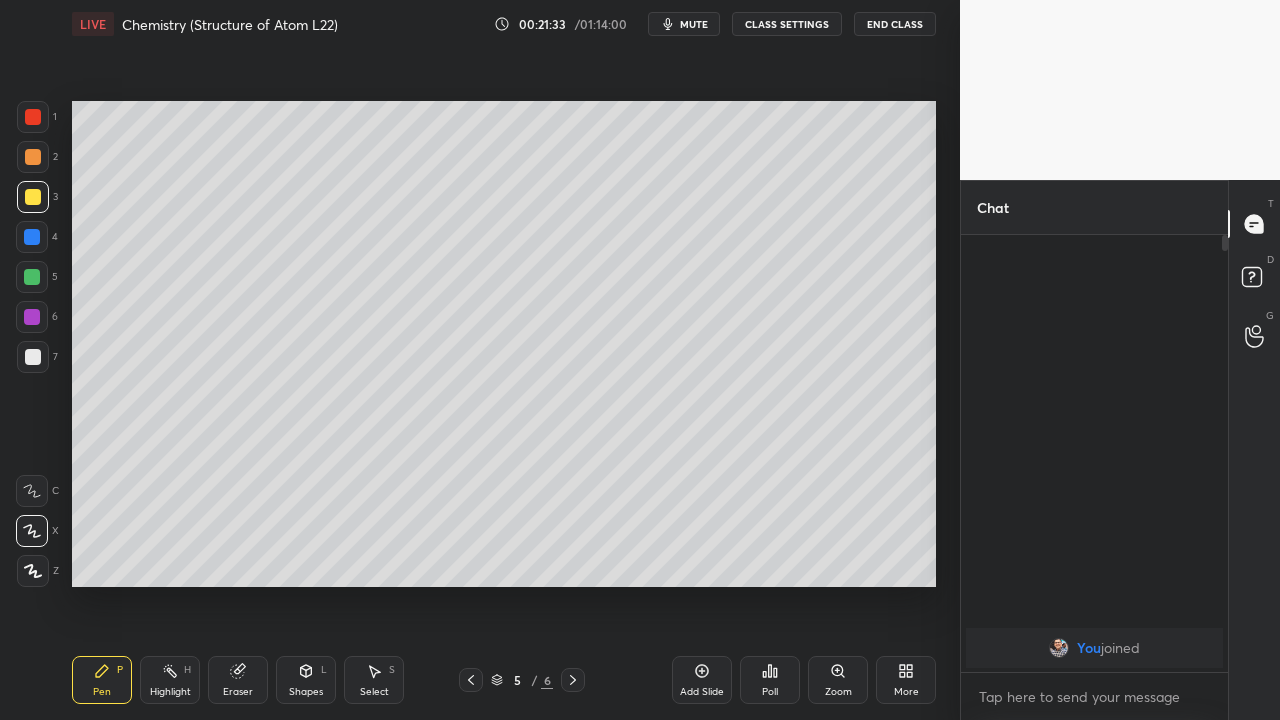 click at bounding box center (32, 277) 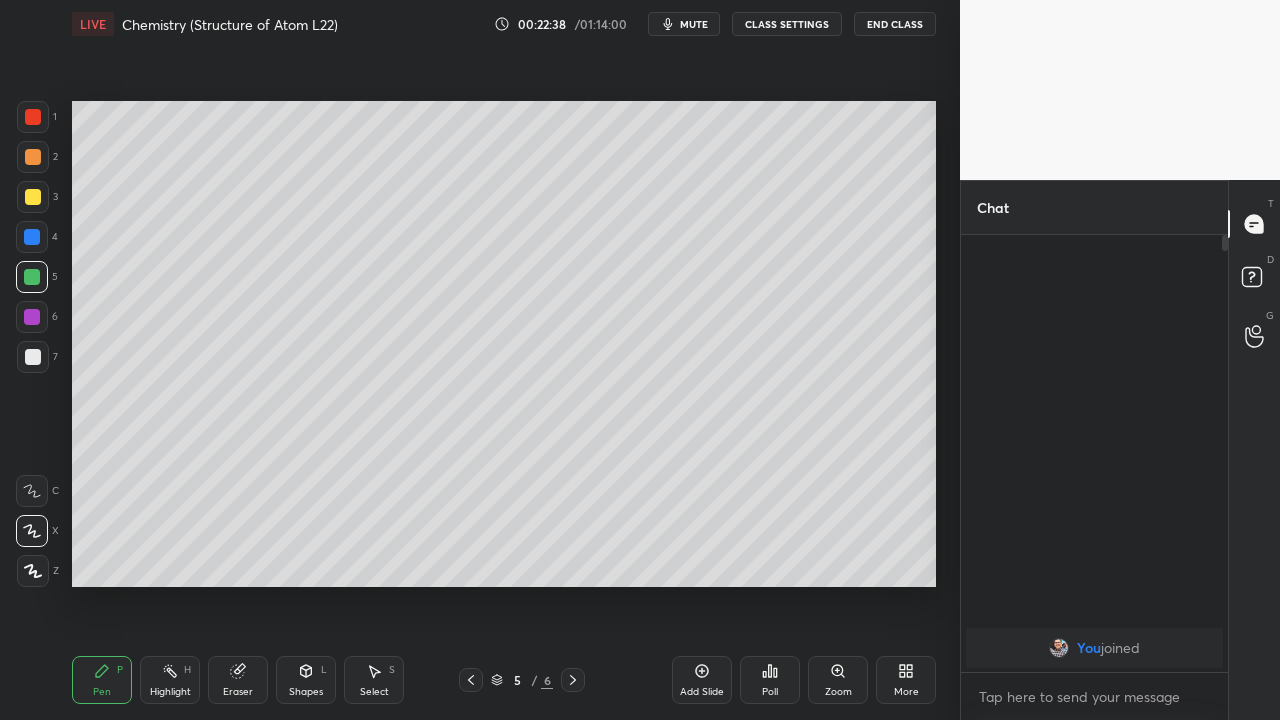 click 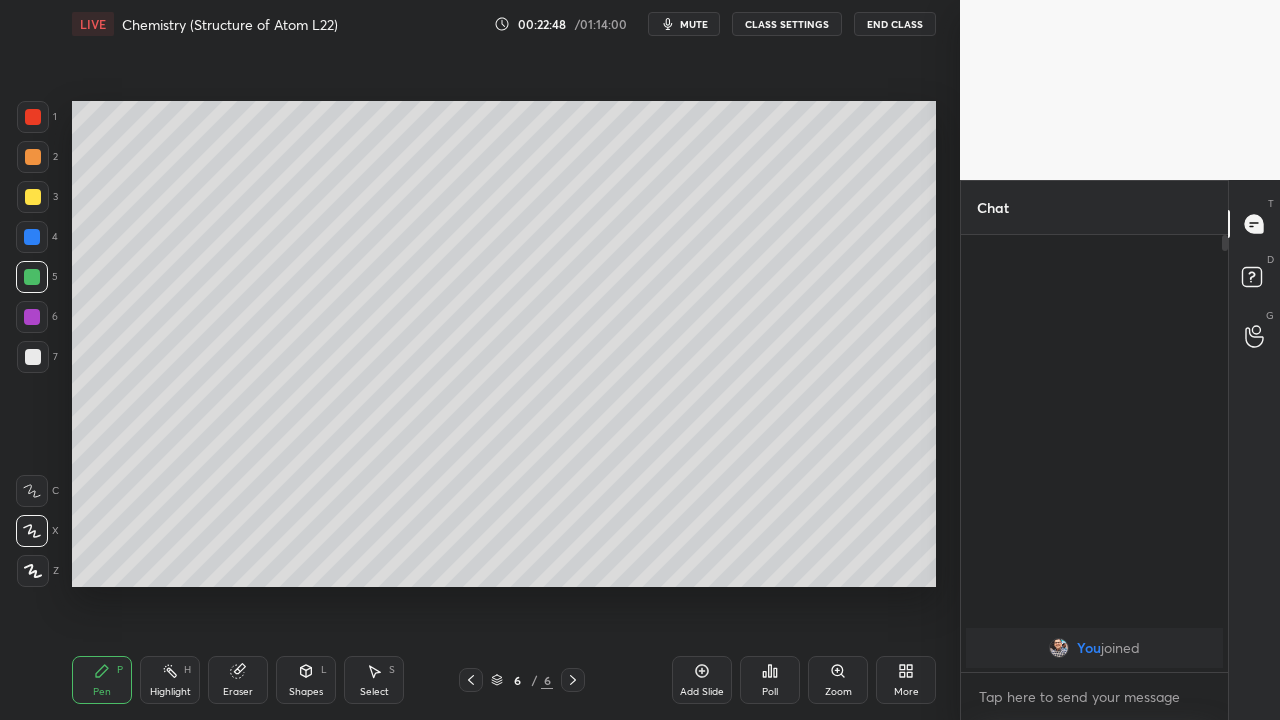 click 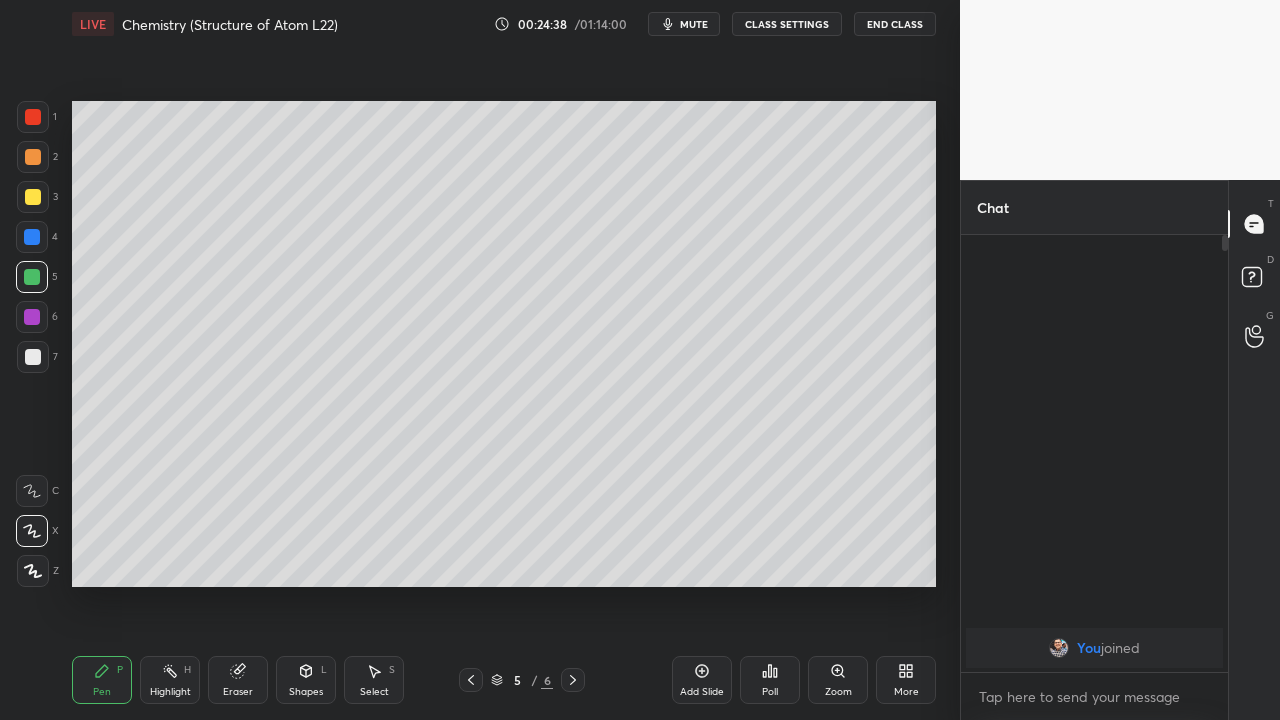click 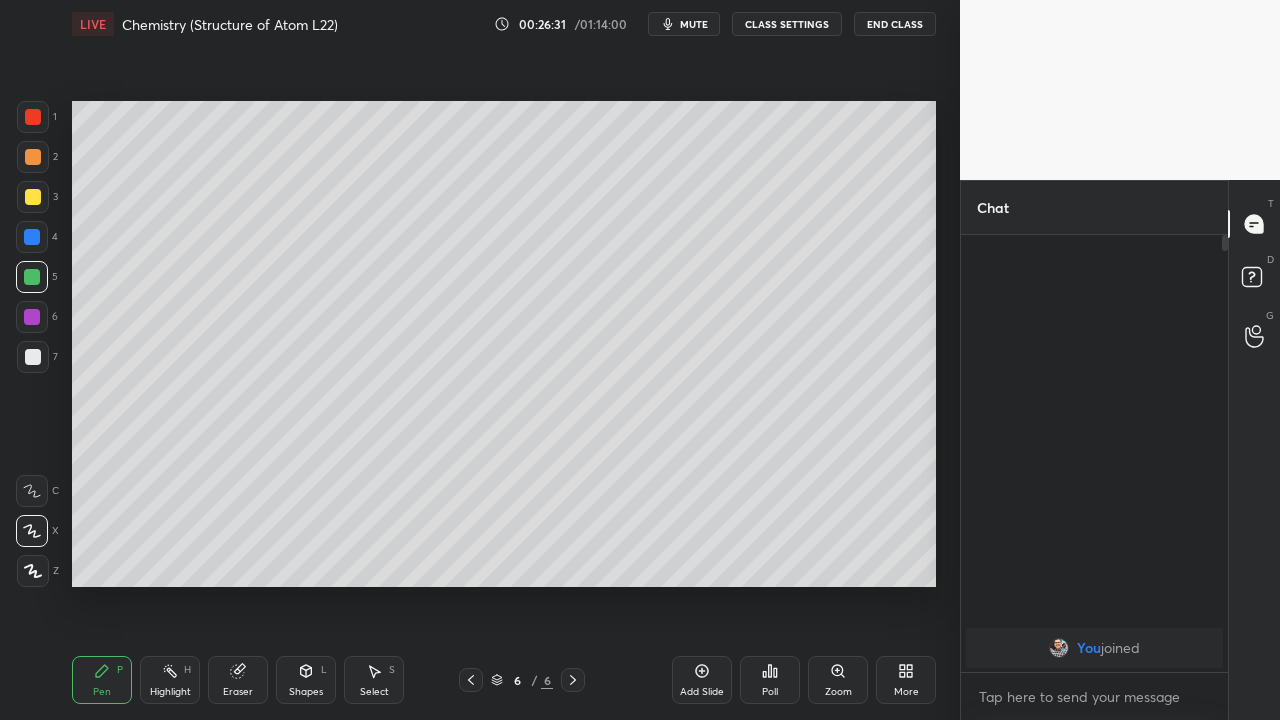click on "Add Slide" at bounding box center (702, 692) 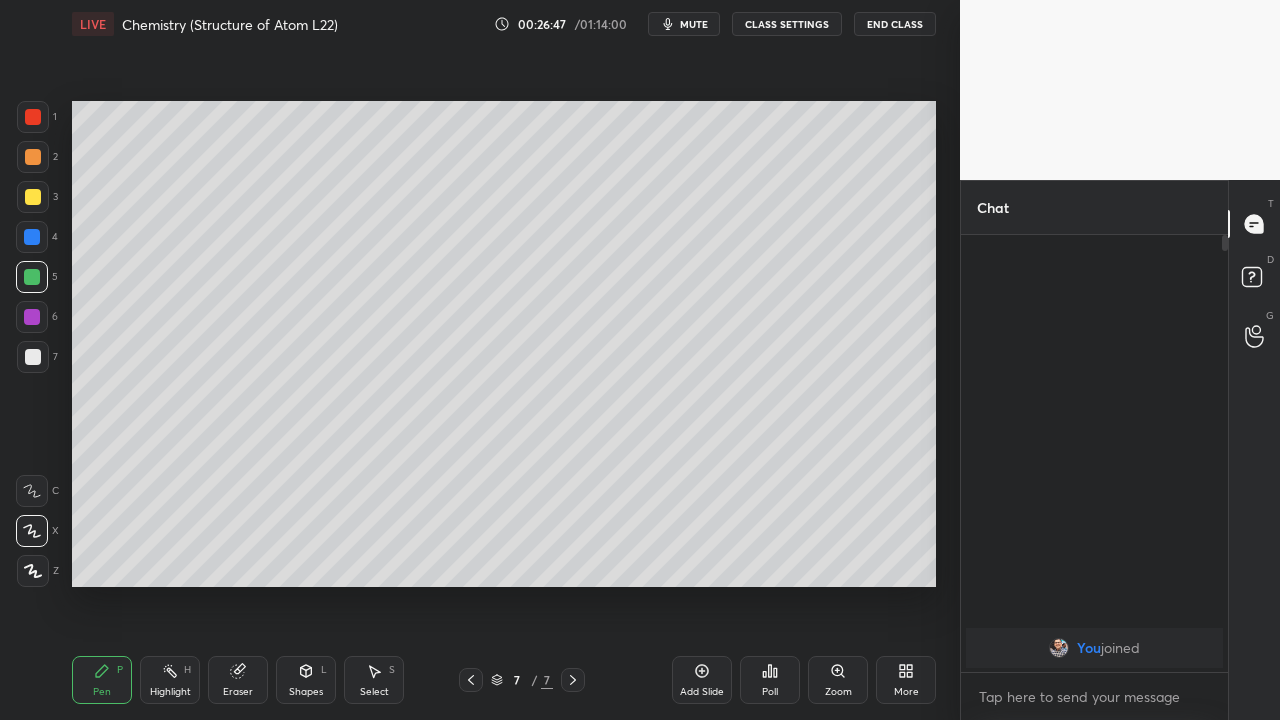 click at bounding box center (33, 357) 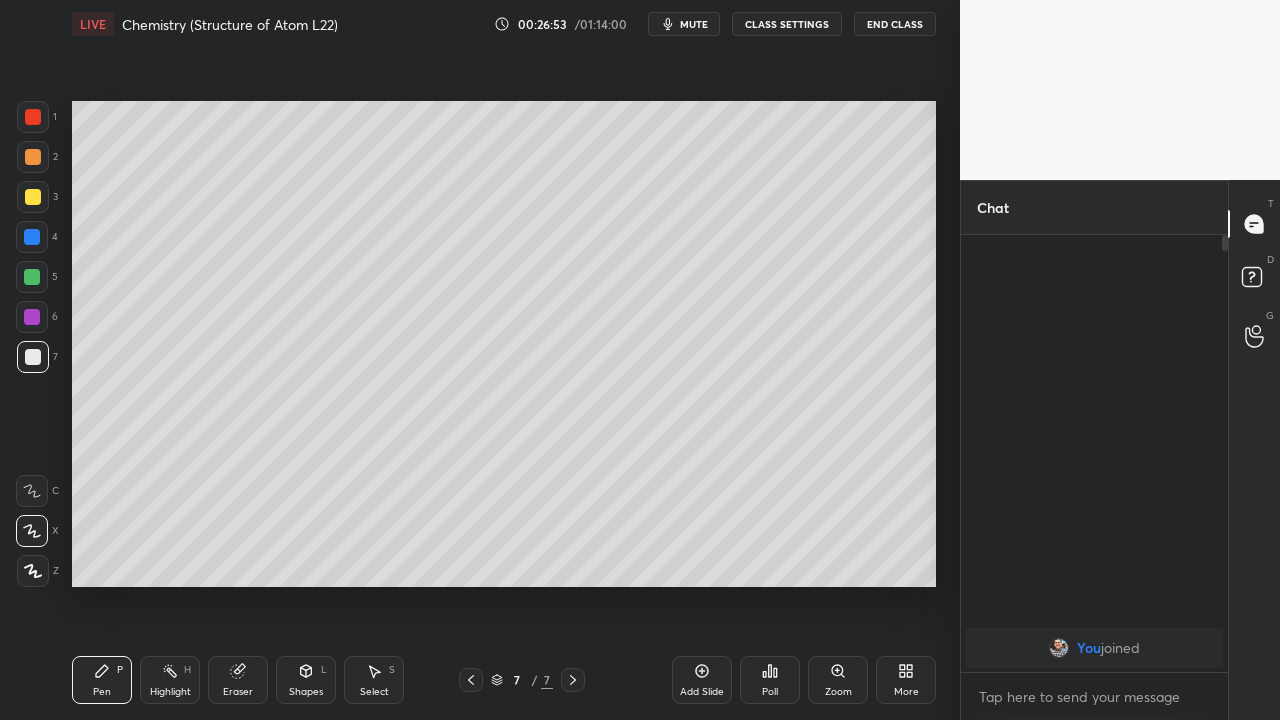 click 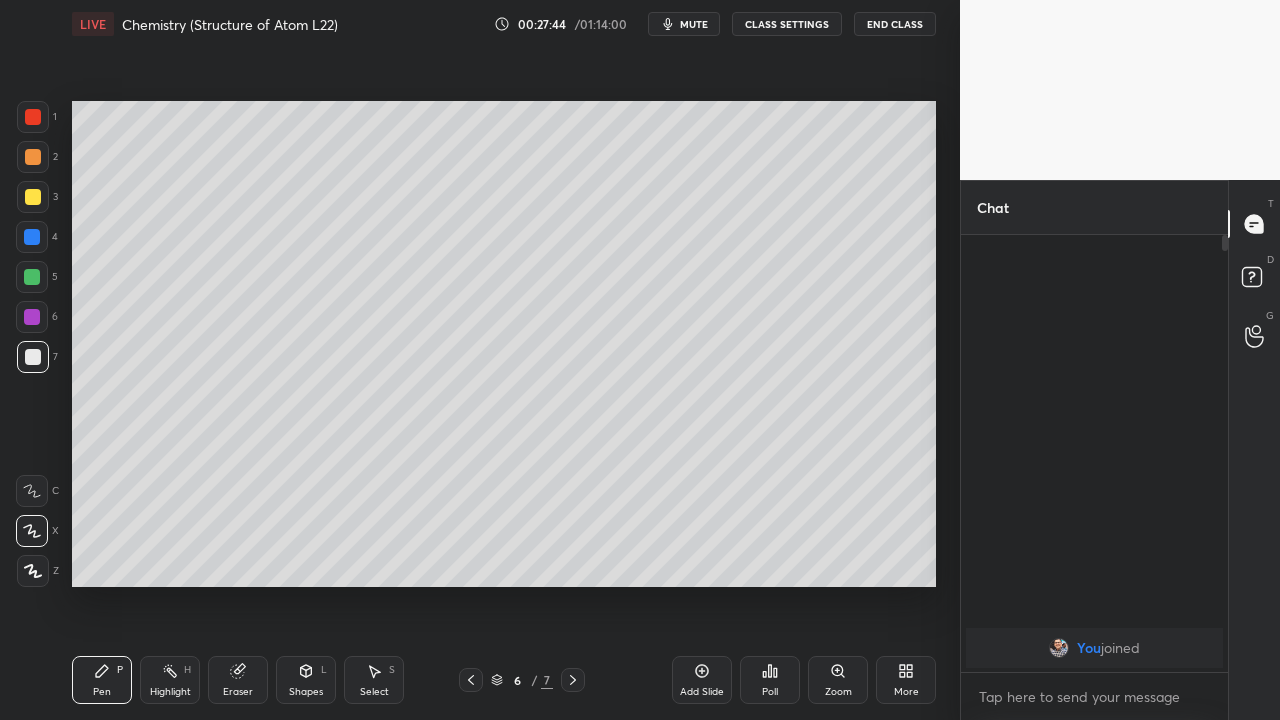 click at bounding box center (573, 680) 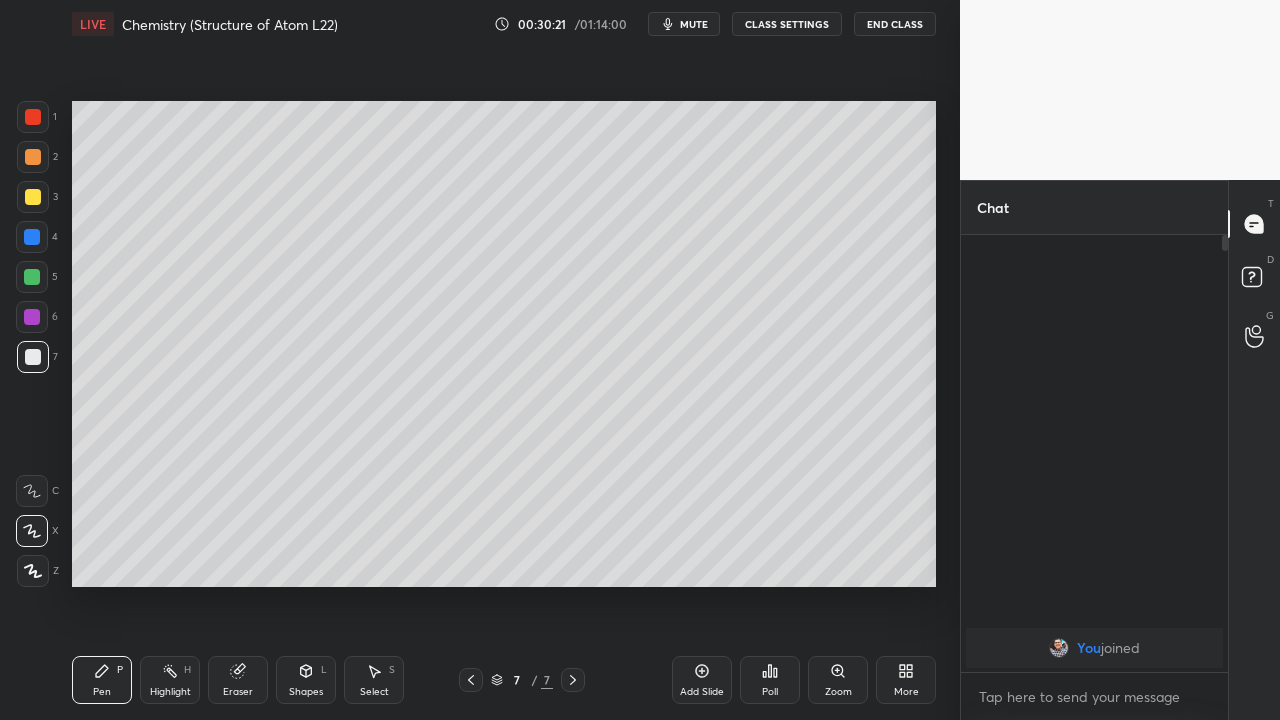 click at bounding box center [32, 277] 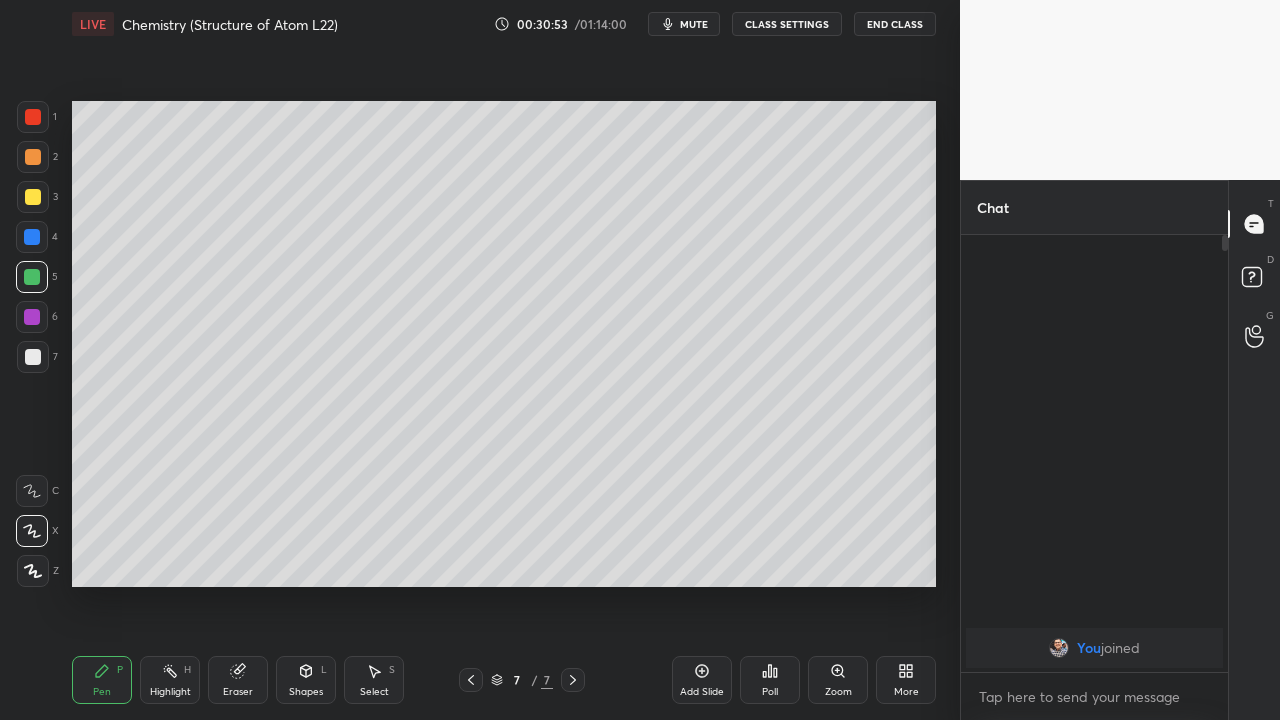 click at bounding box center [33, 197] 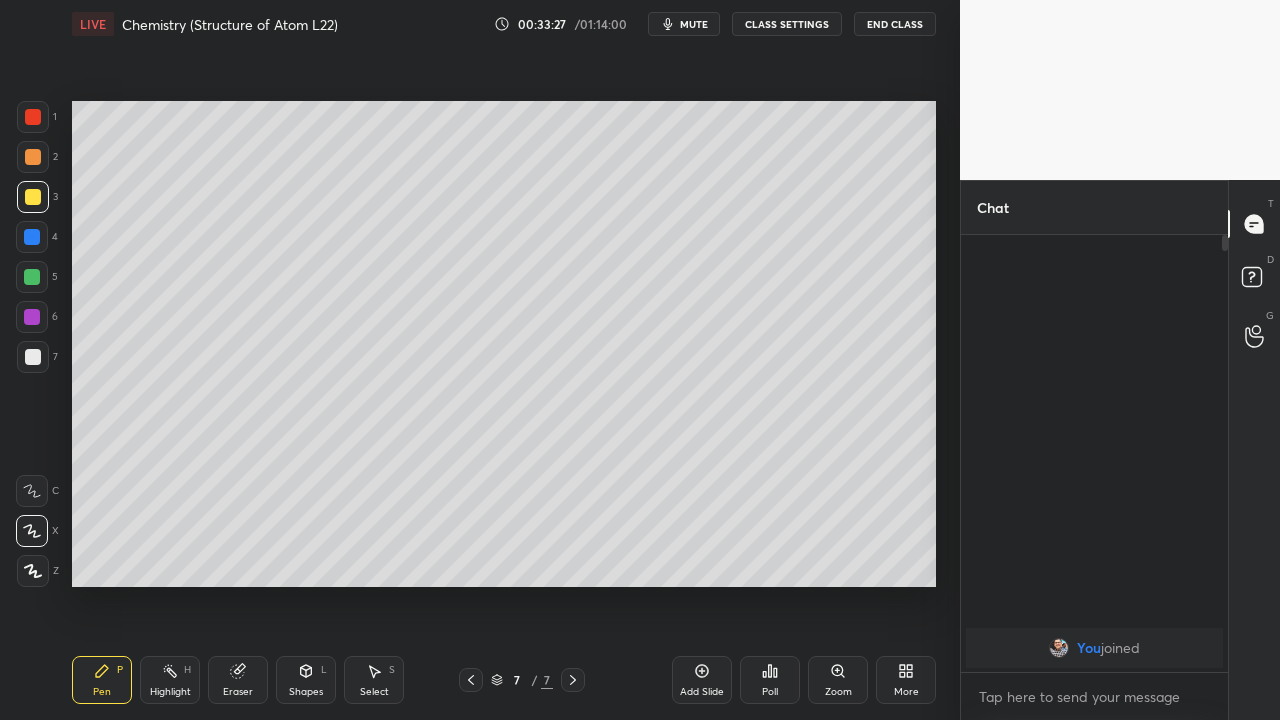 click on "Add Slide" at bounding box center [702, 692] 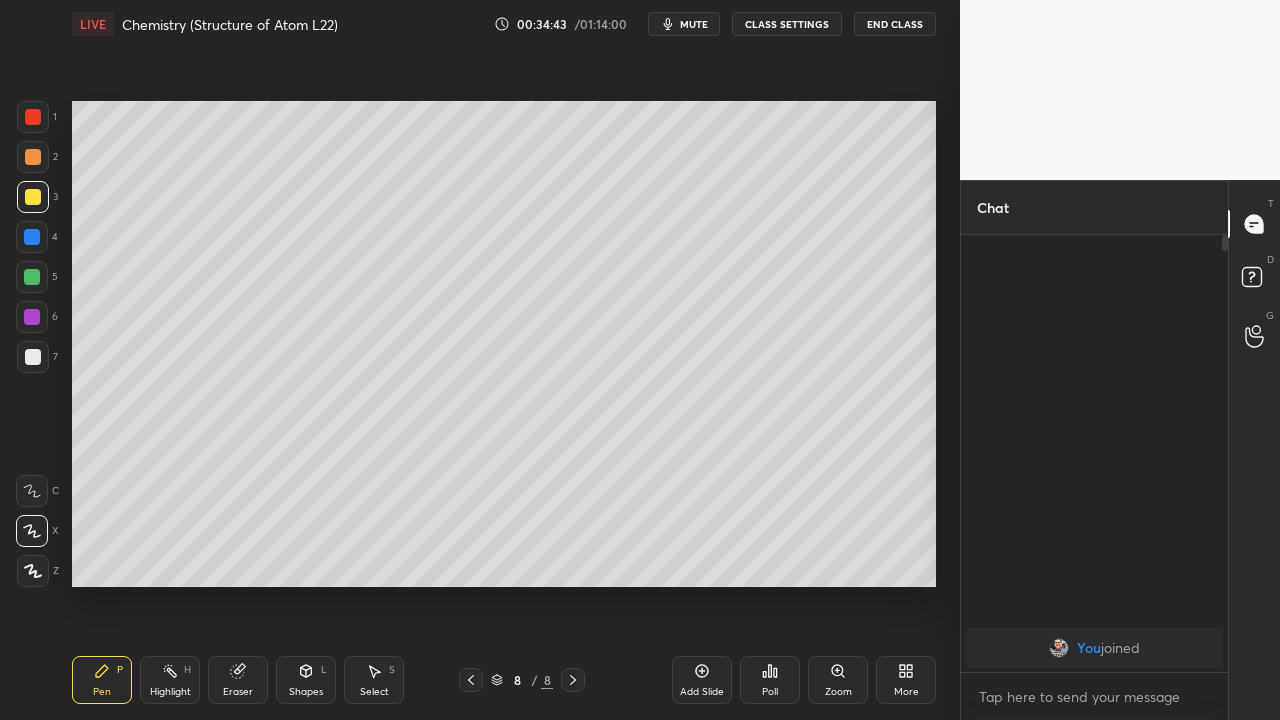 click 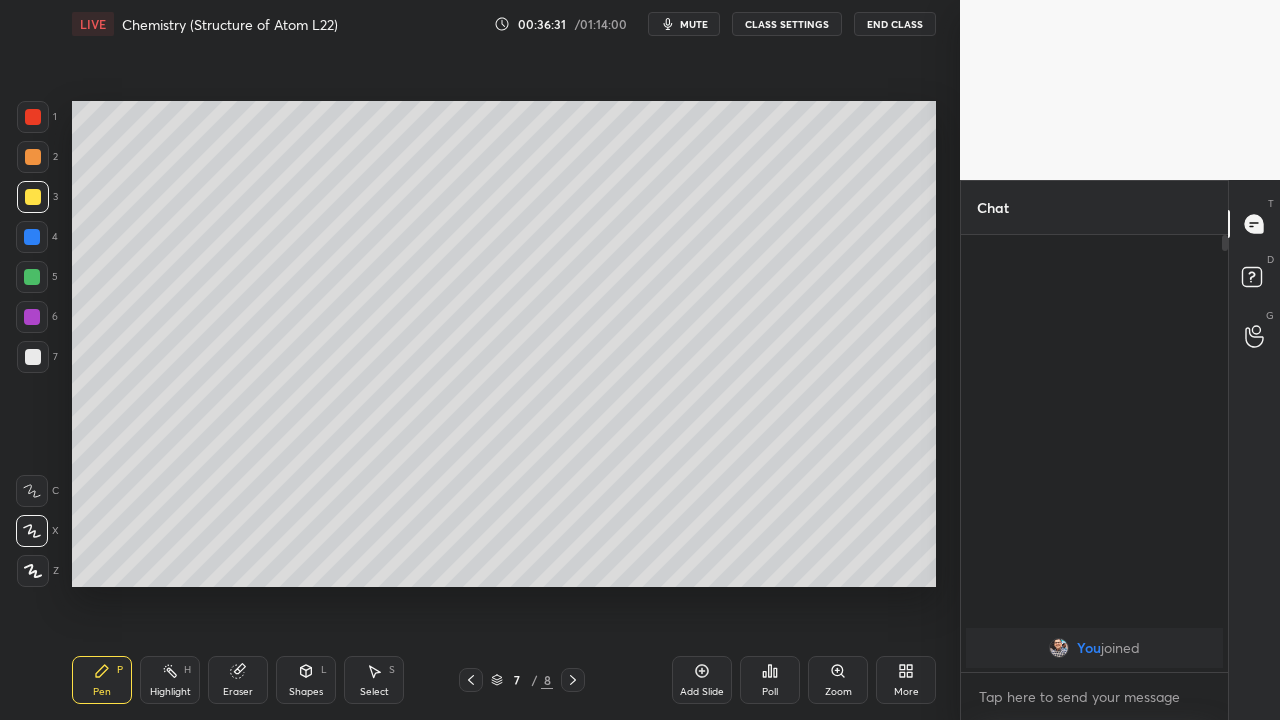 click 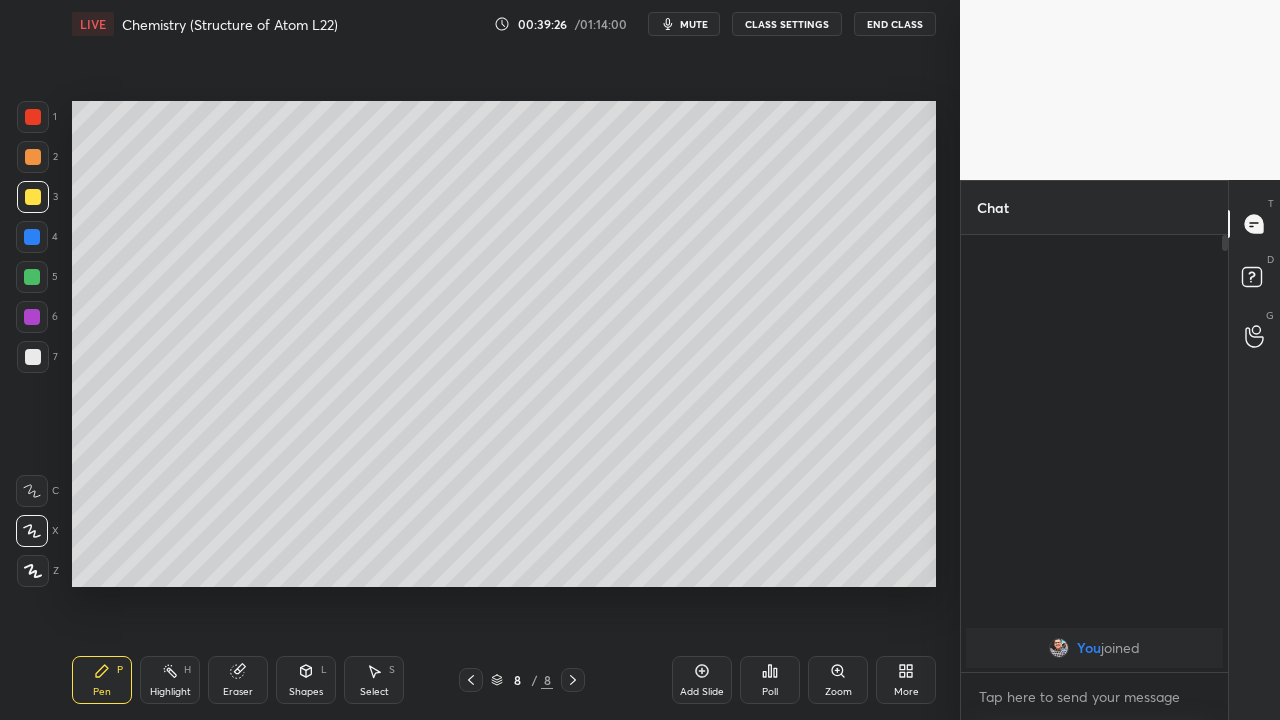 click at bounding box center (33, 357) 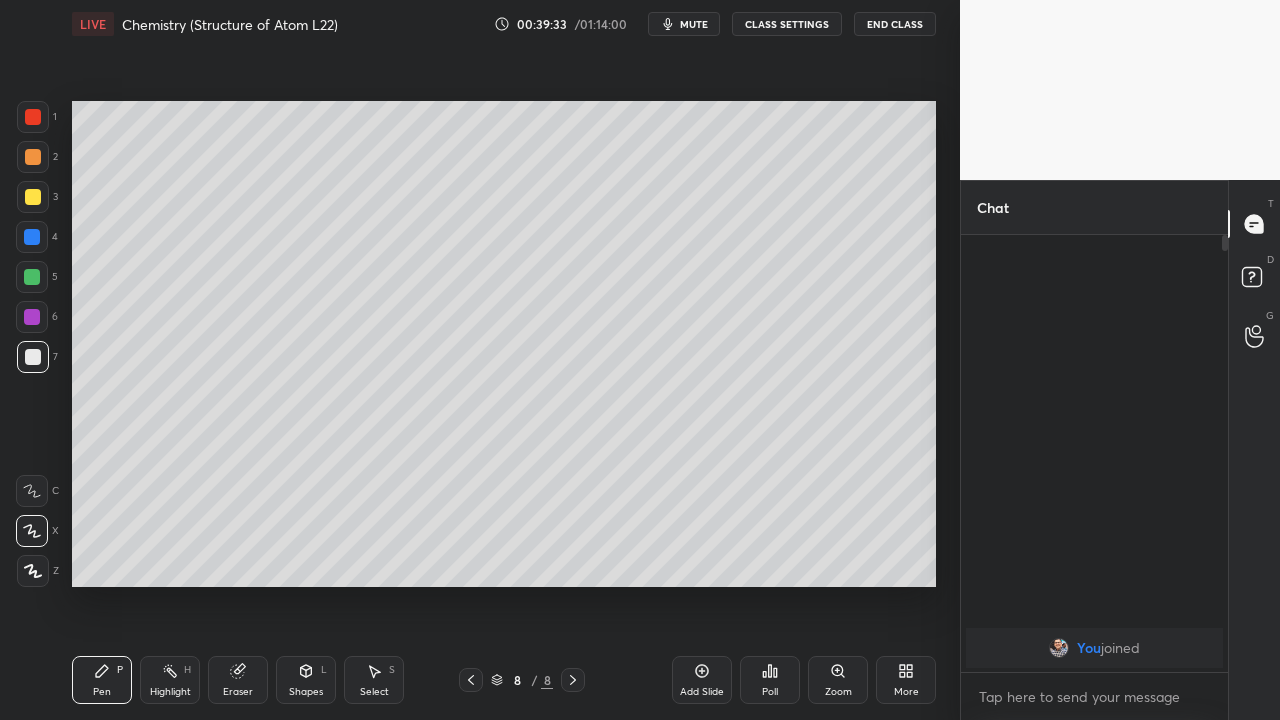 click on "Add Slide" at bounding box center (702, 680) 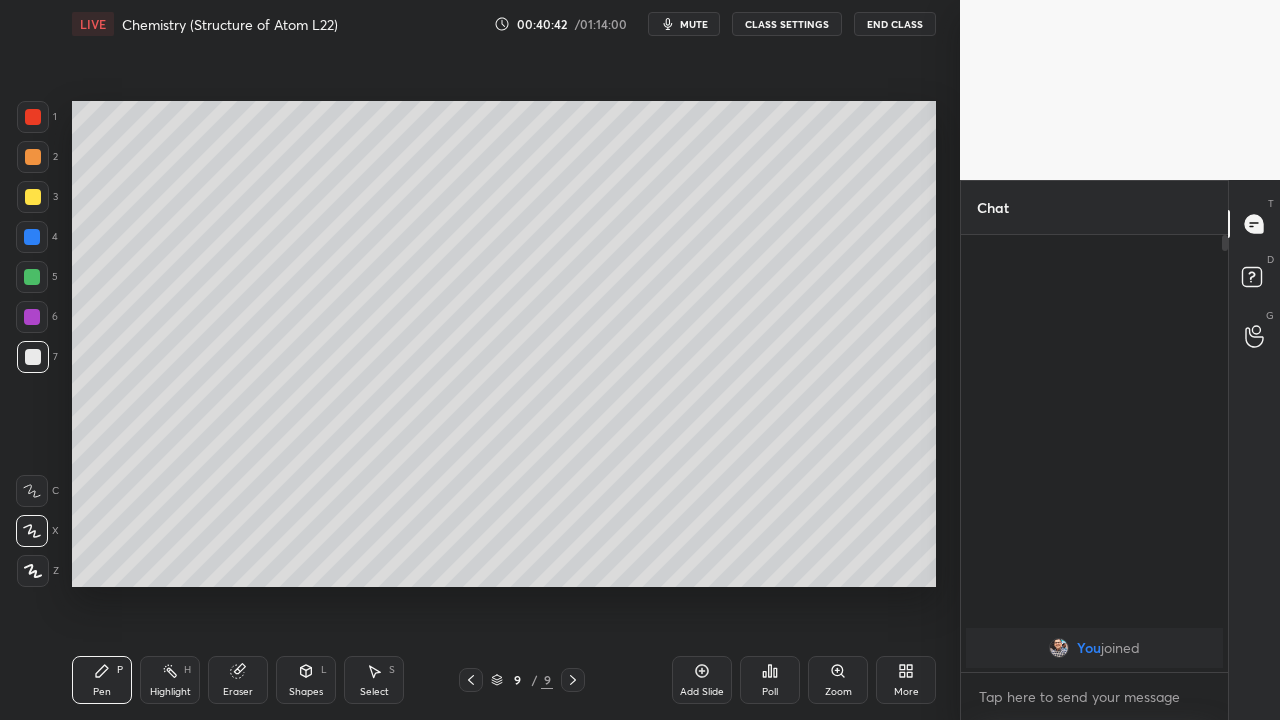 click on "Eraser" at bounding box center (238, 692) 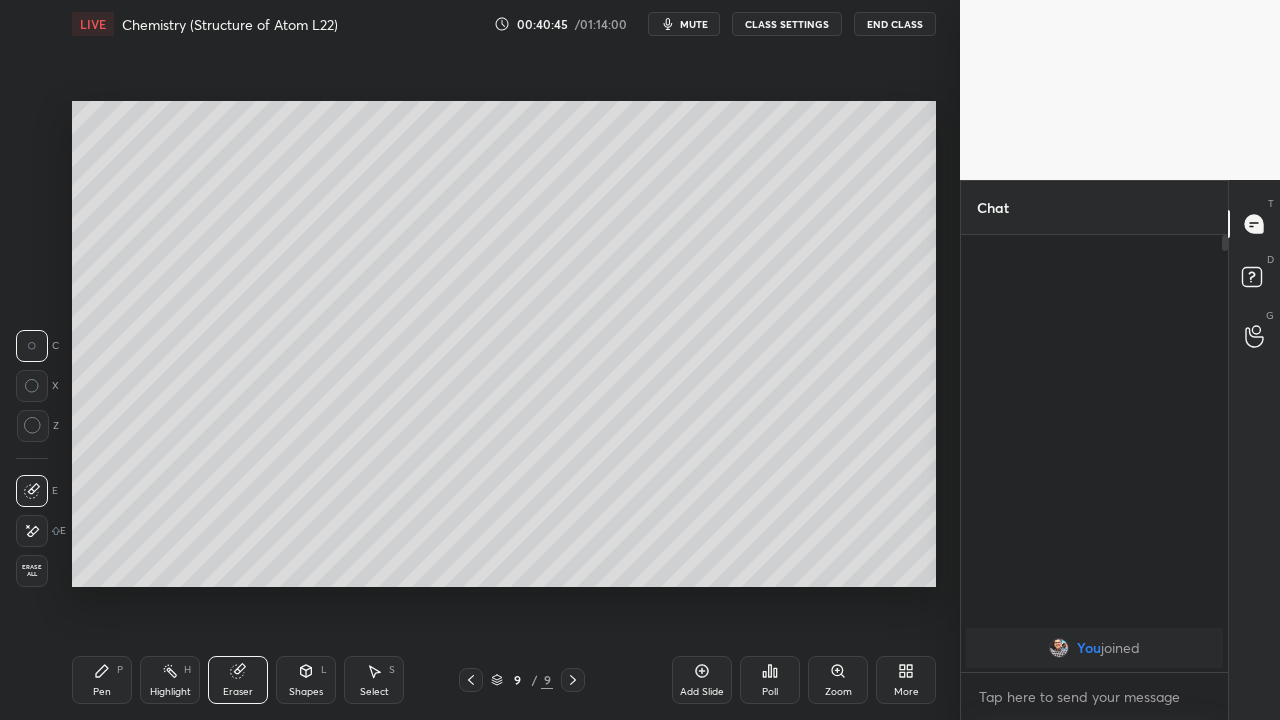 click on "Pen P" at bounding box center (102, 680) 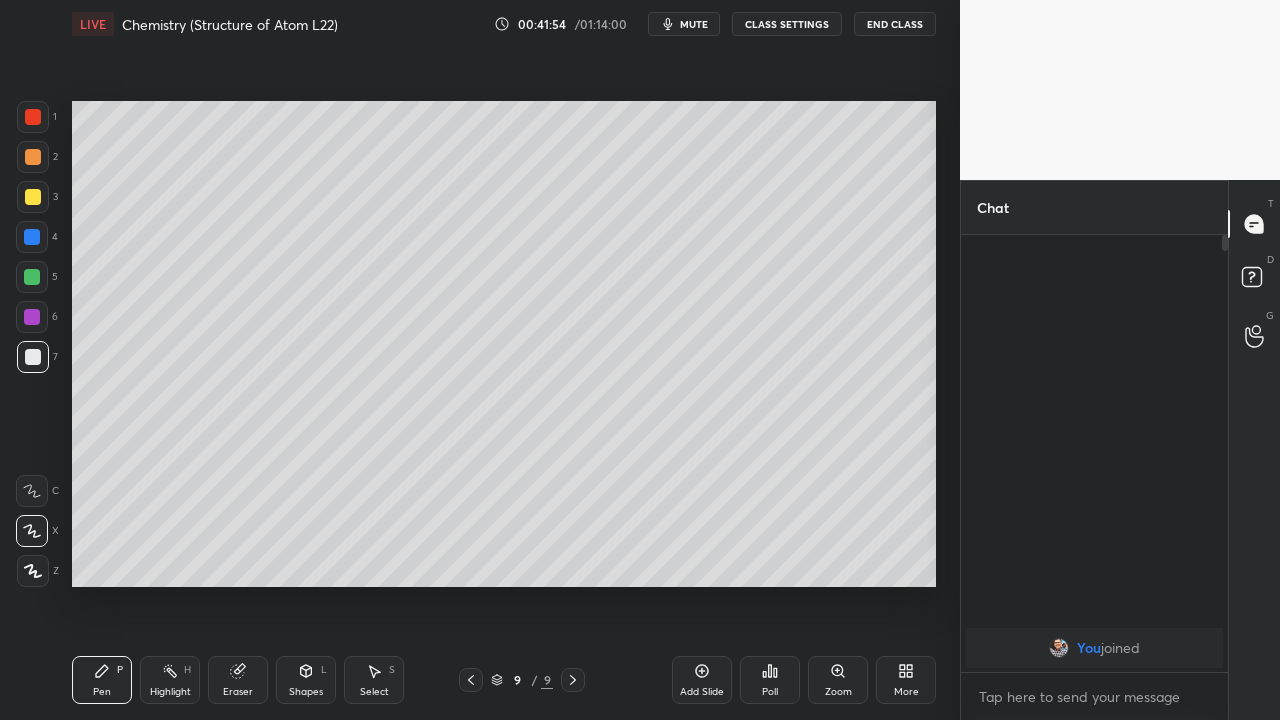 click at bounding box center [33, 197] 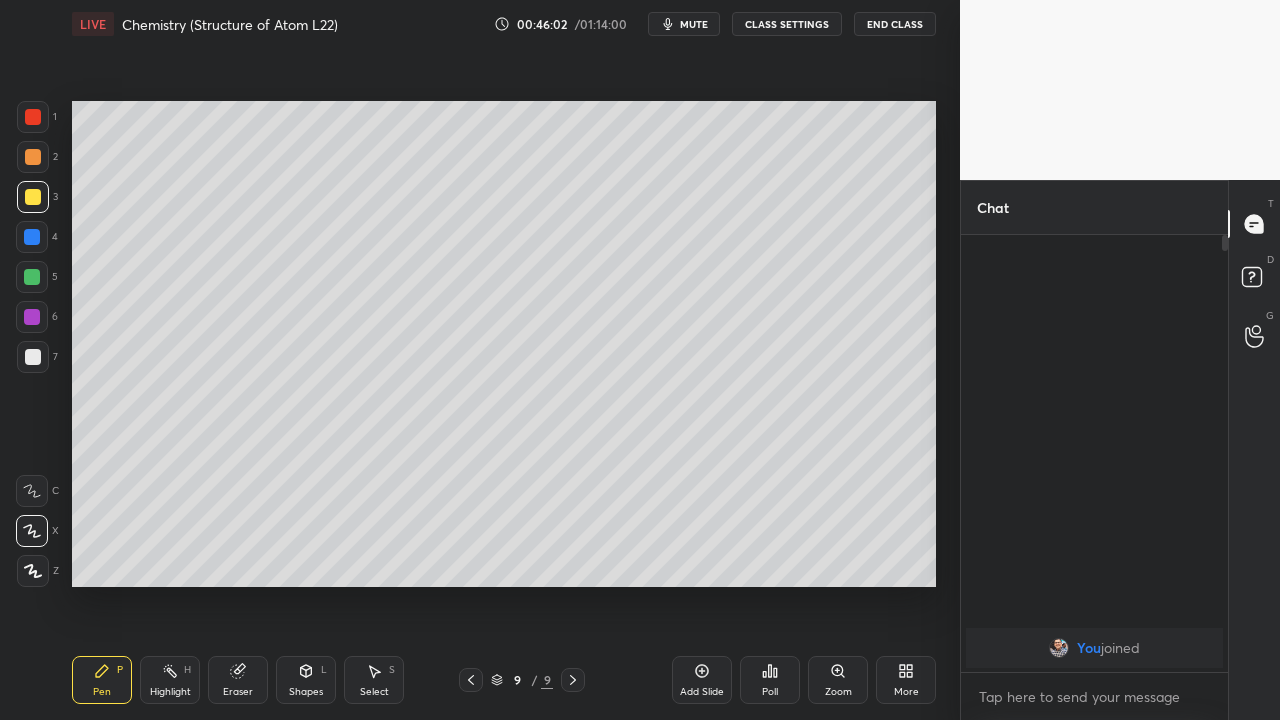 click at bounding box center (33, 197) 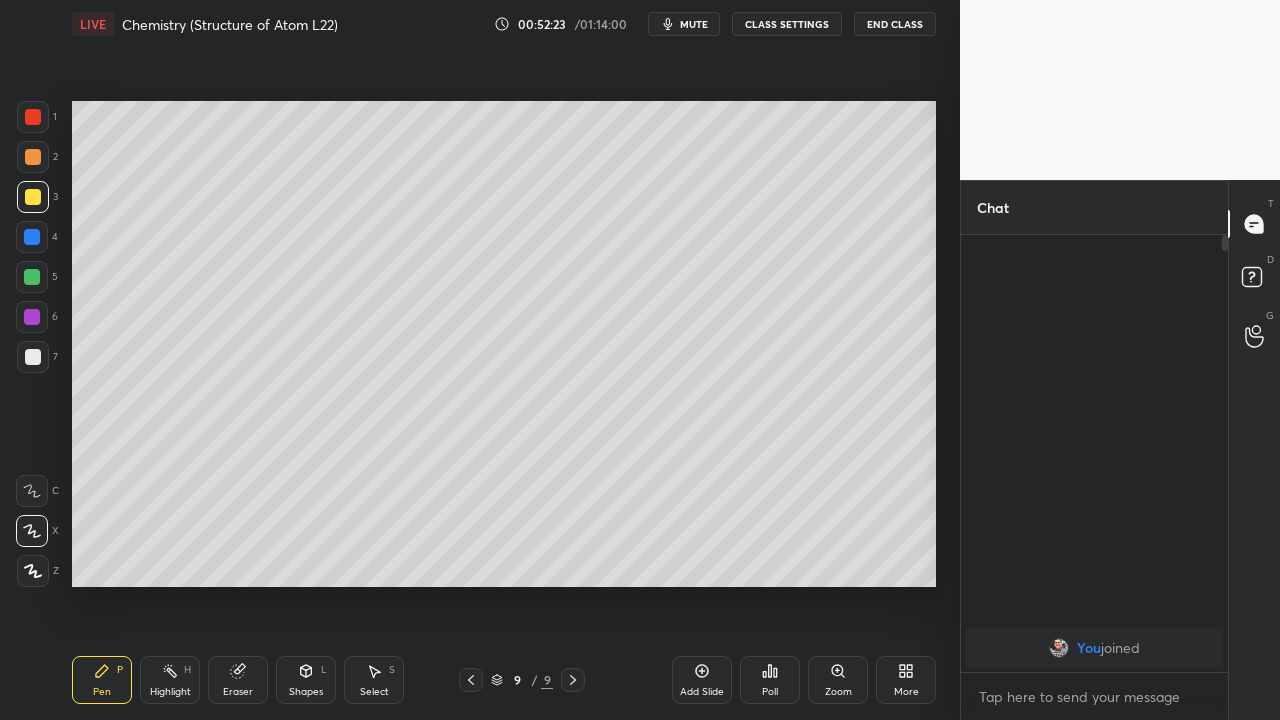 click on "Add Slide" at bounding box center [702, 692] 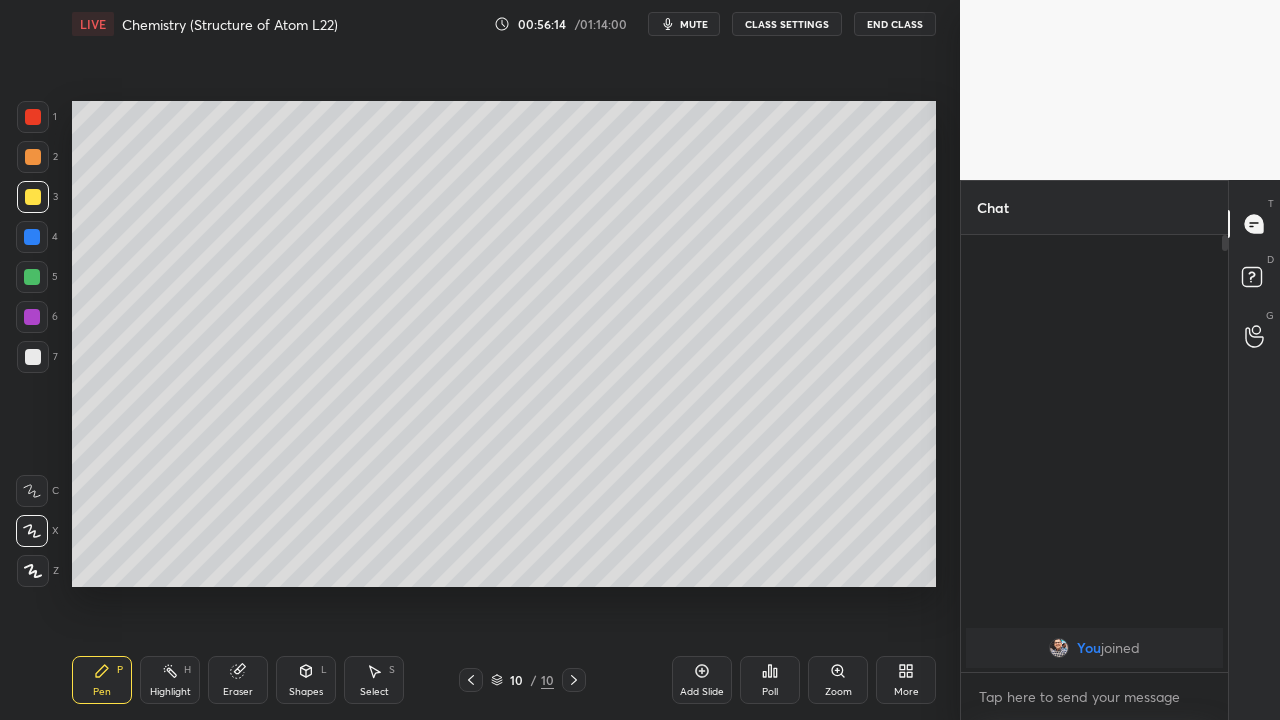 click on "Add Slide" at bounding box center (702, 680) 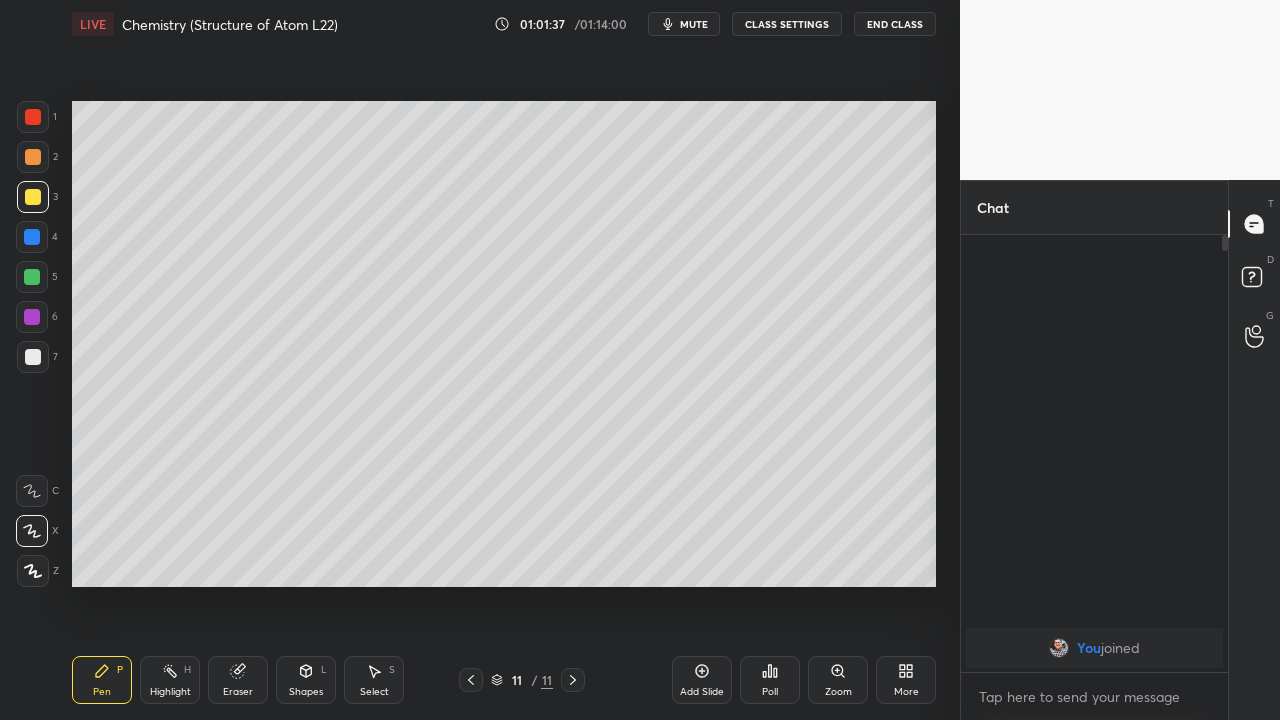 click at bounding box center (33, 357) 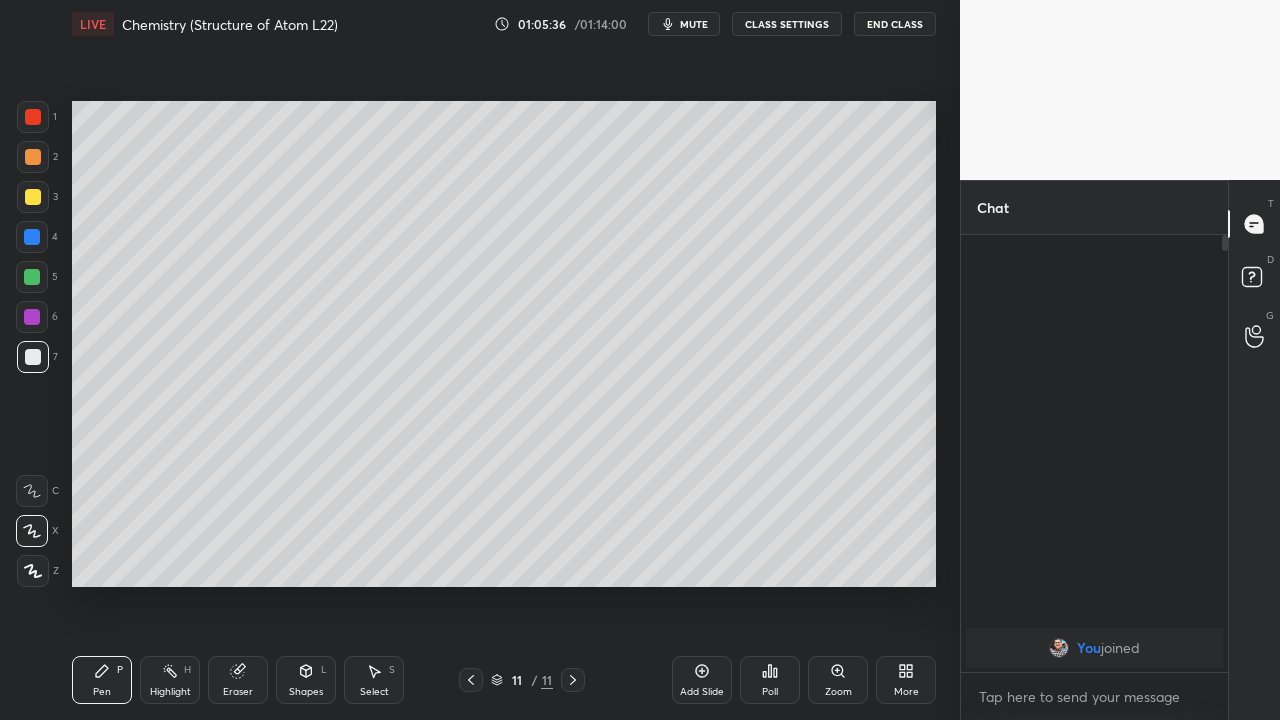 click on "End Class" at bounding box center (895, 24) 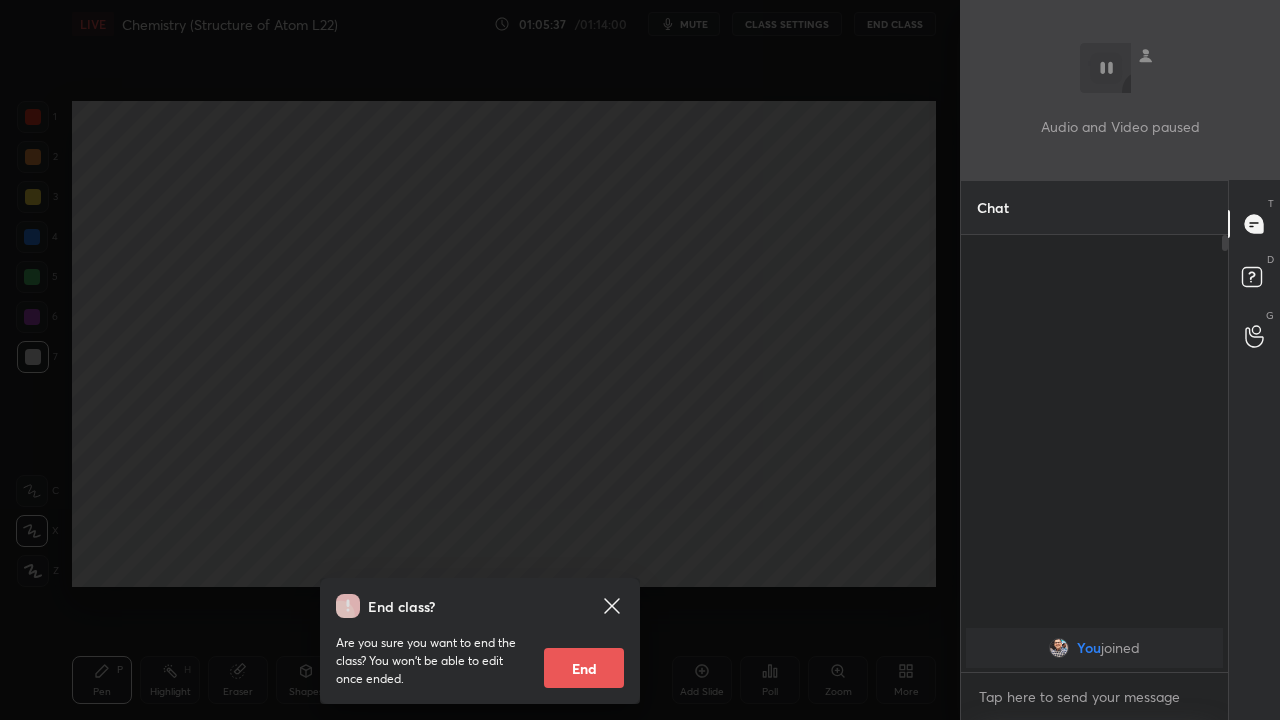 click on "End" at bounding box center [584, 668] 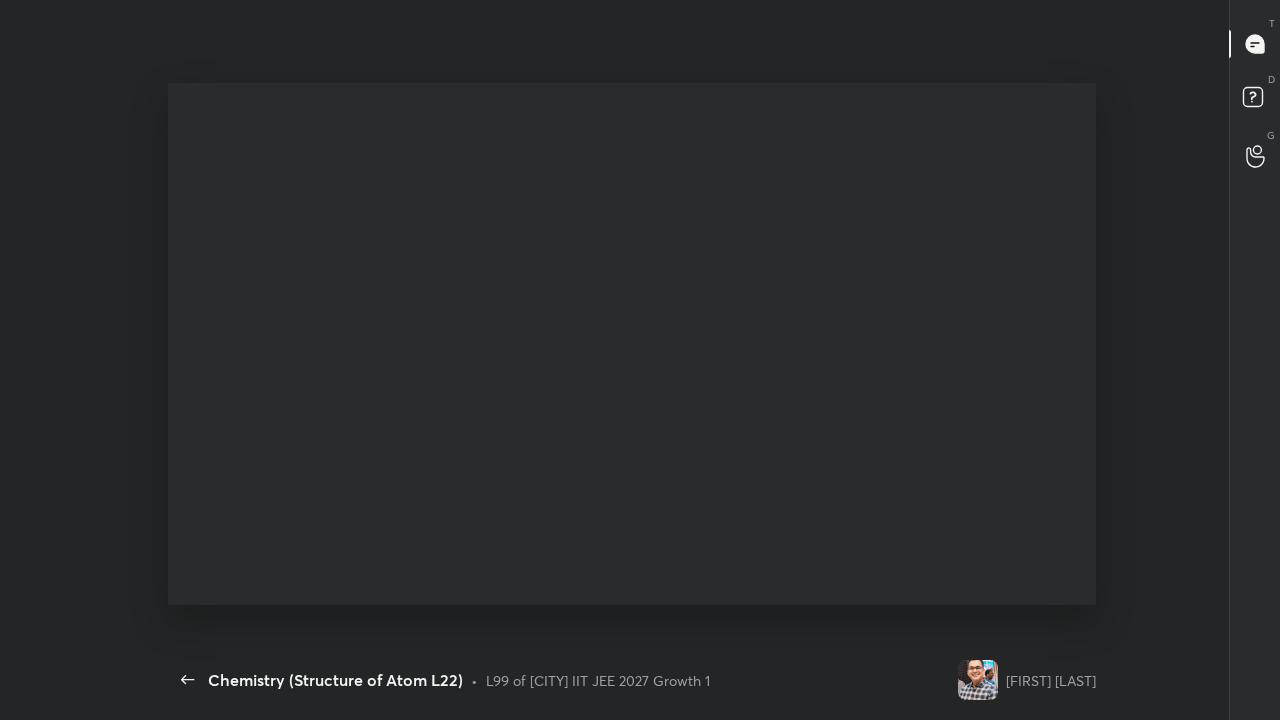 scroll, scrollTop: 99408, scrollLeft: 99049, axis: both 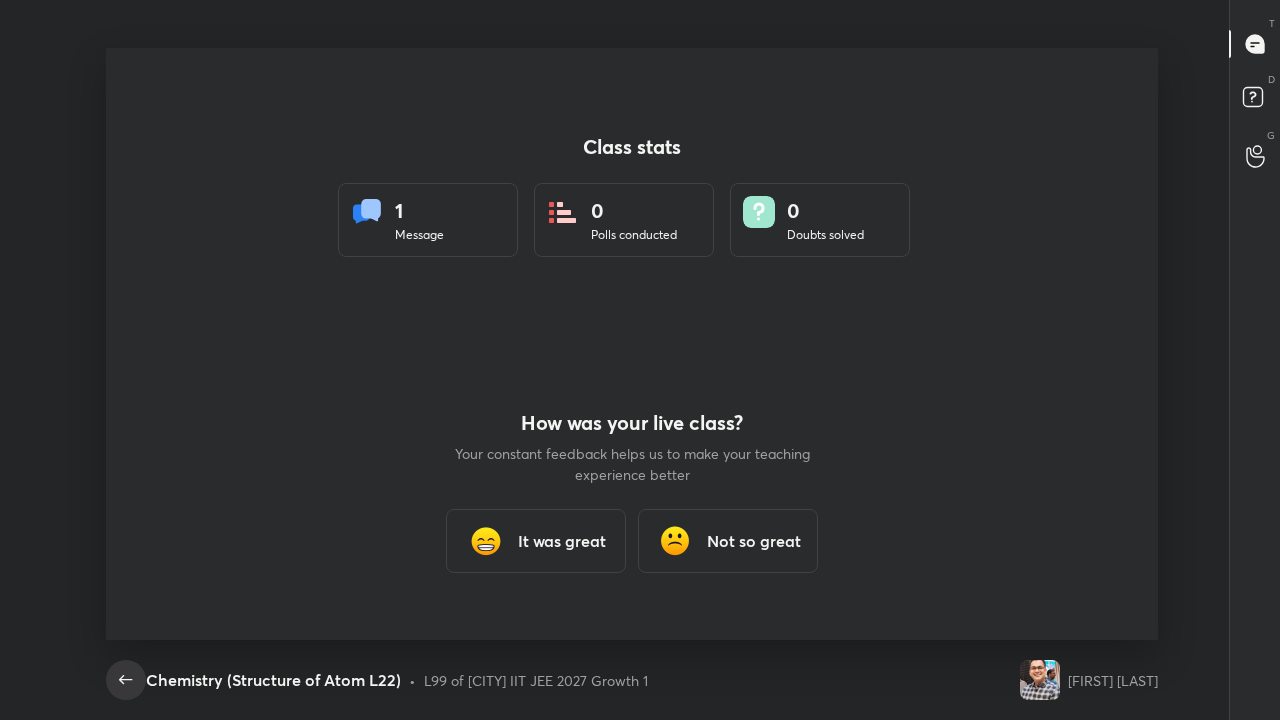 click 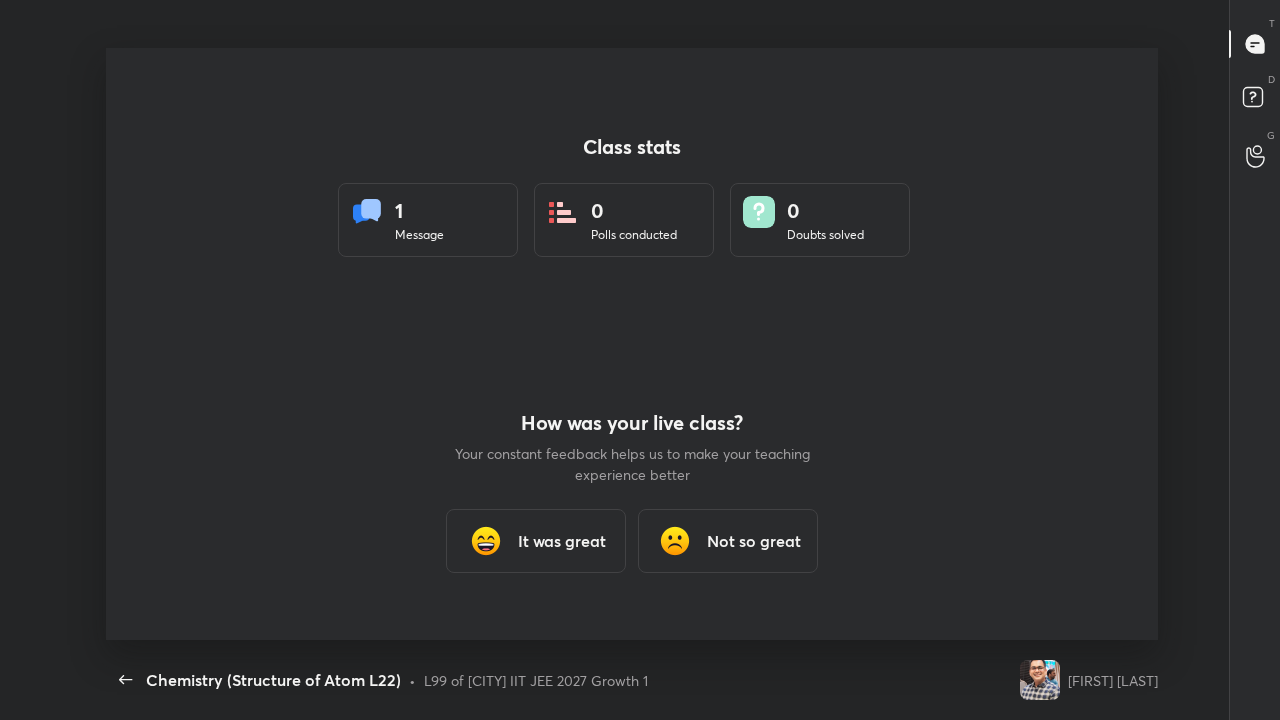click on "It was great" at bounding box center (562, 541) 